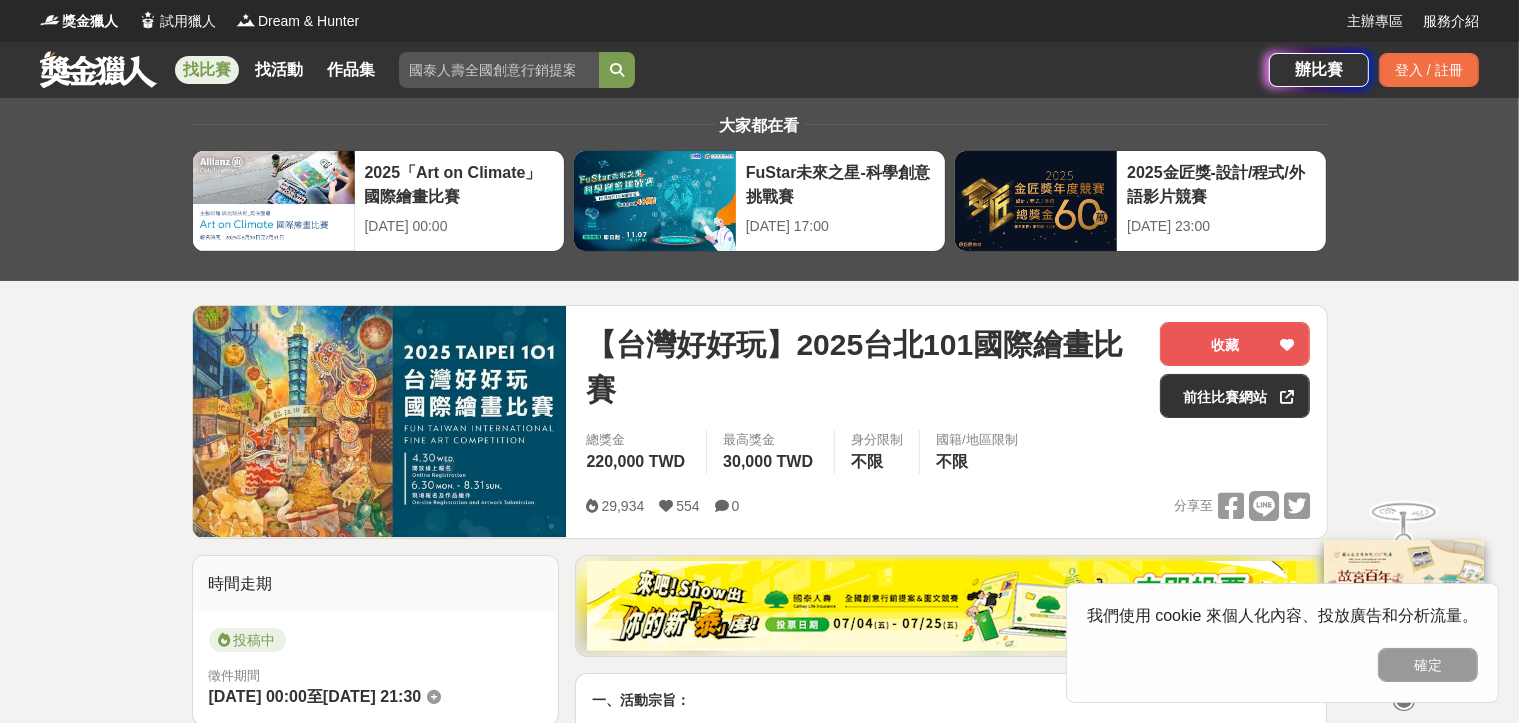 scroll, scrollTop: 4, scrollLeft: 0, axis: vertical 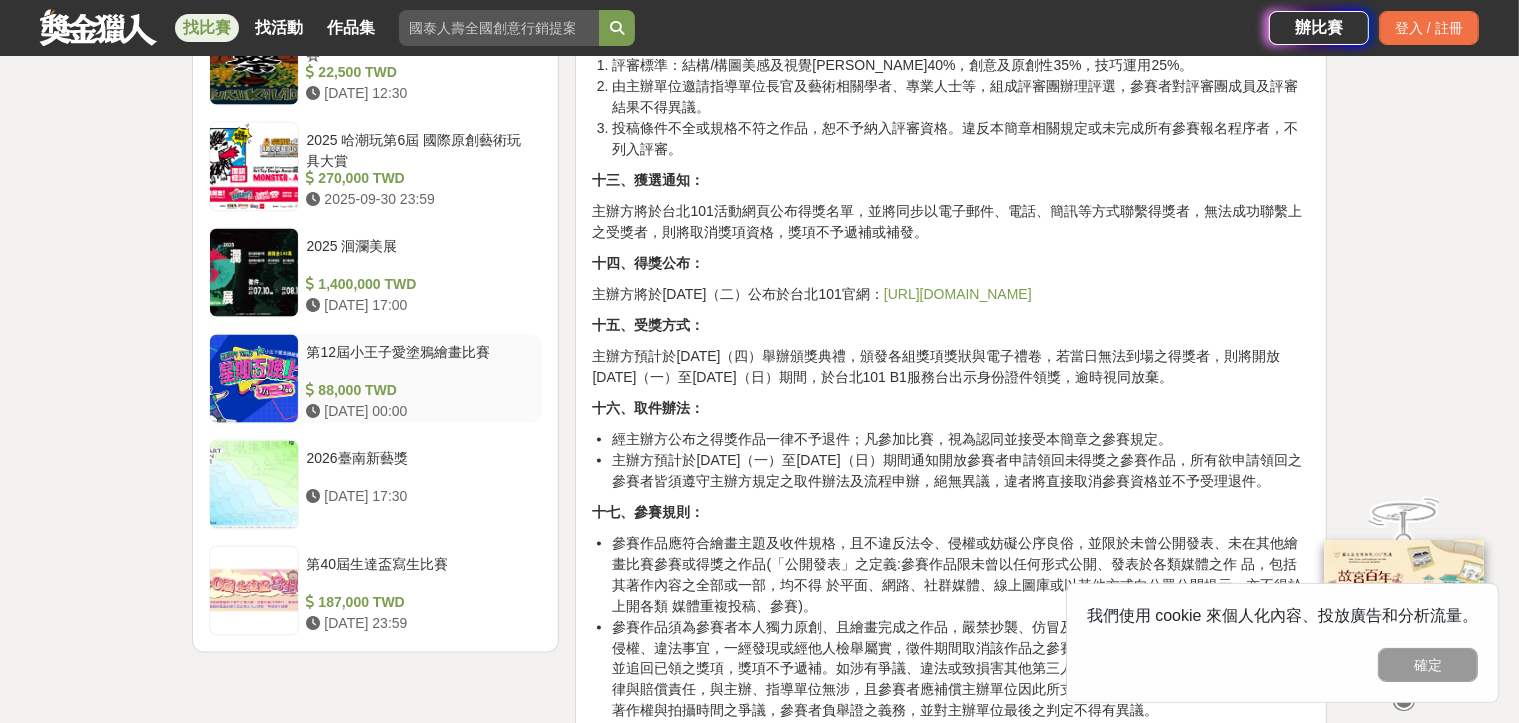 click on "第12屆小王子愛塗鴉繪畫比賽" at bounding box center (421, 361) 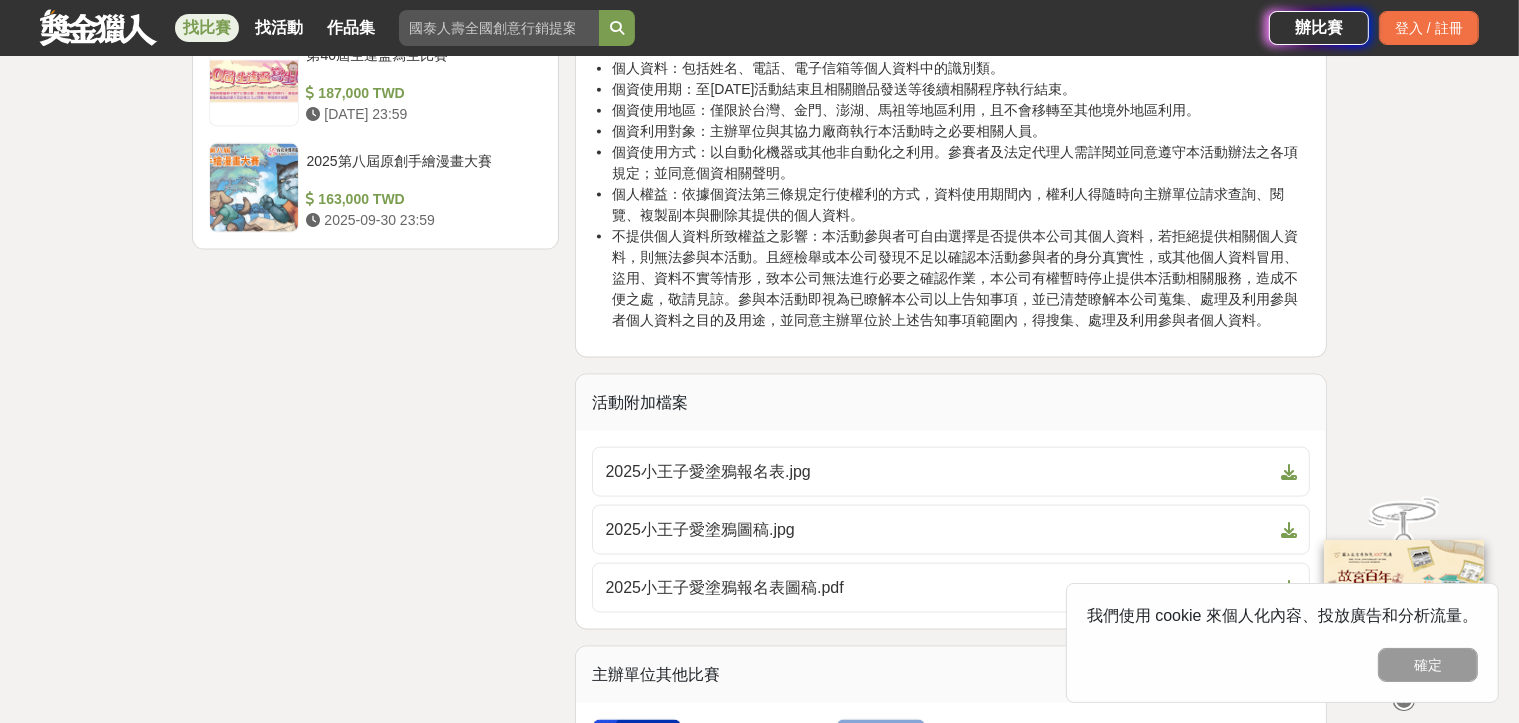 scroll, scrollTop: 3132, scrollLeft: 0, axis: vertical 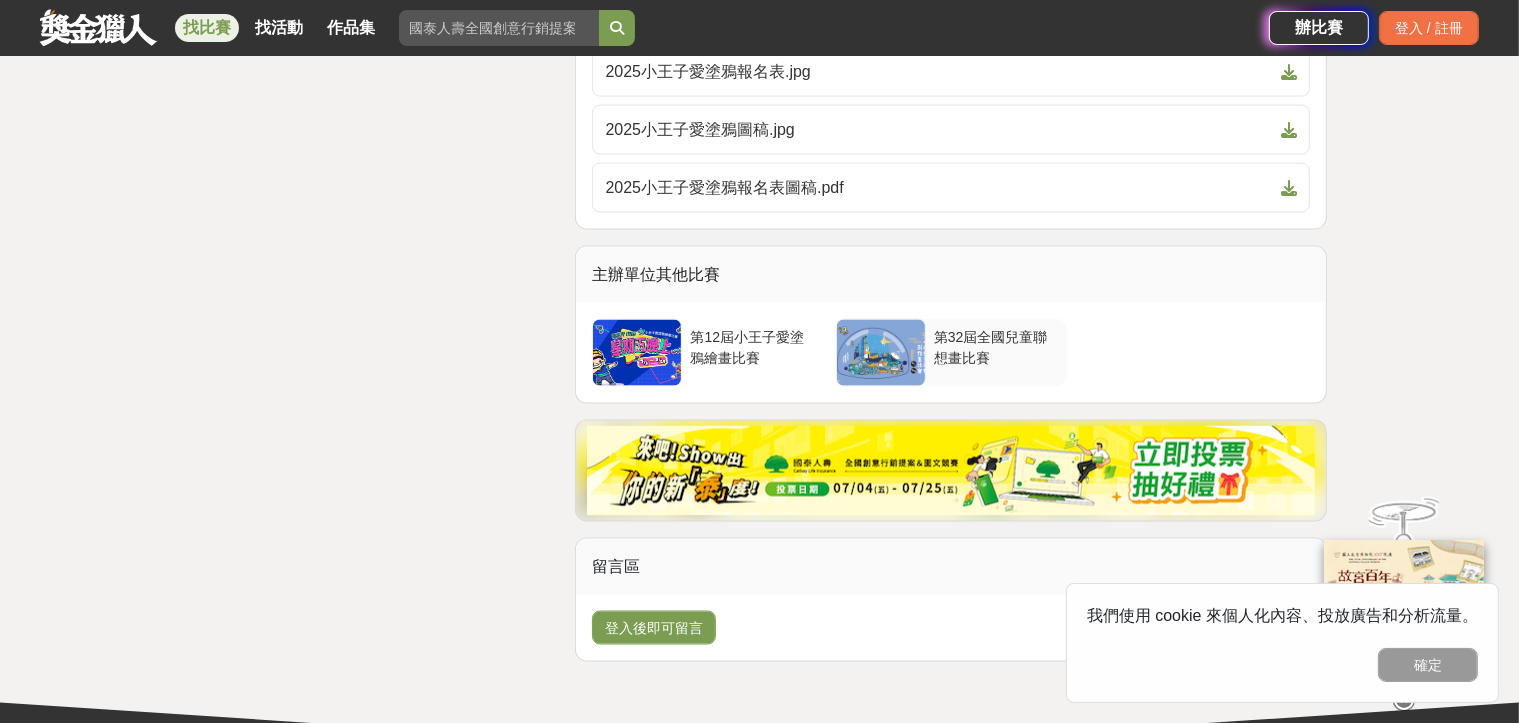 click on "第32屆全國兒童聯想畫比賽" at bounding box center [996, 346] 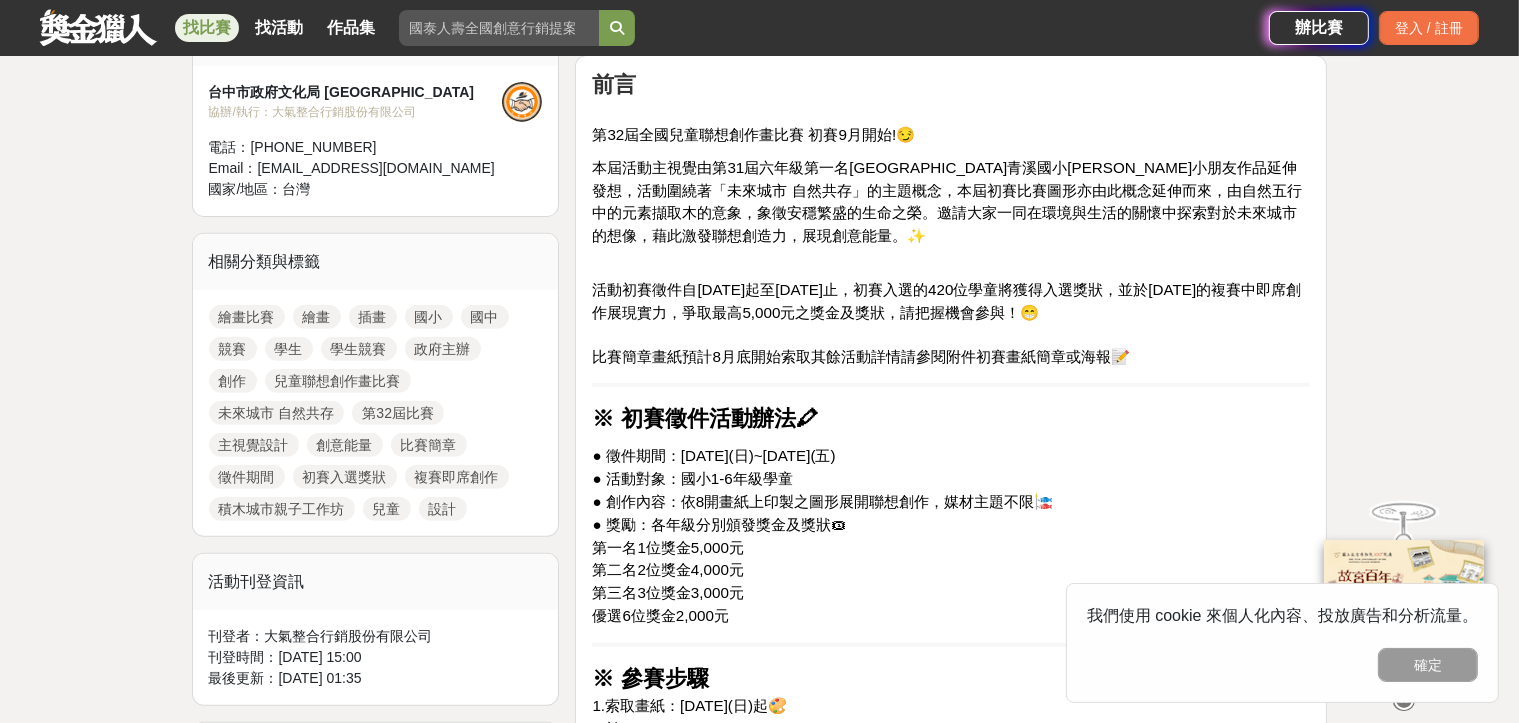 scroll, scrollTop: 333, scrollLeft: 0, axis: vertical 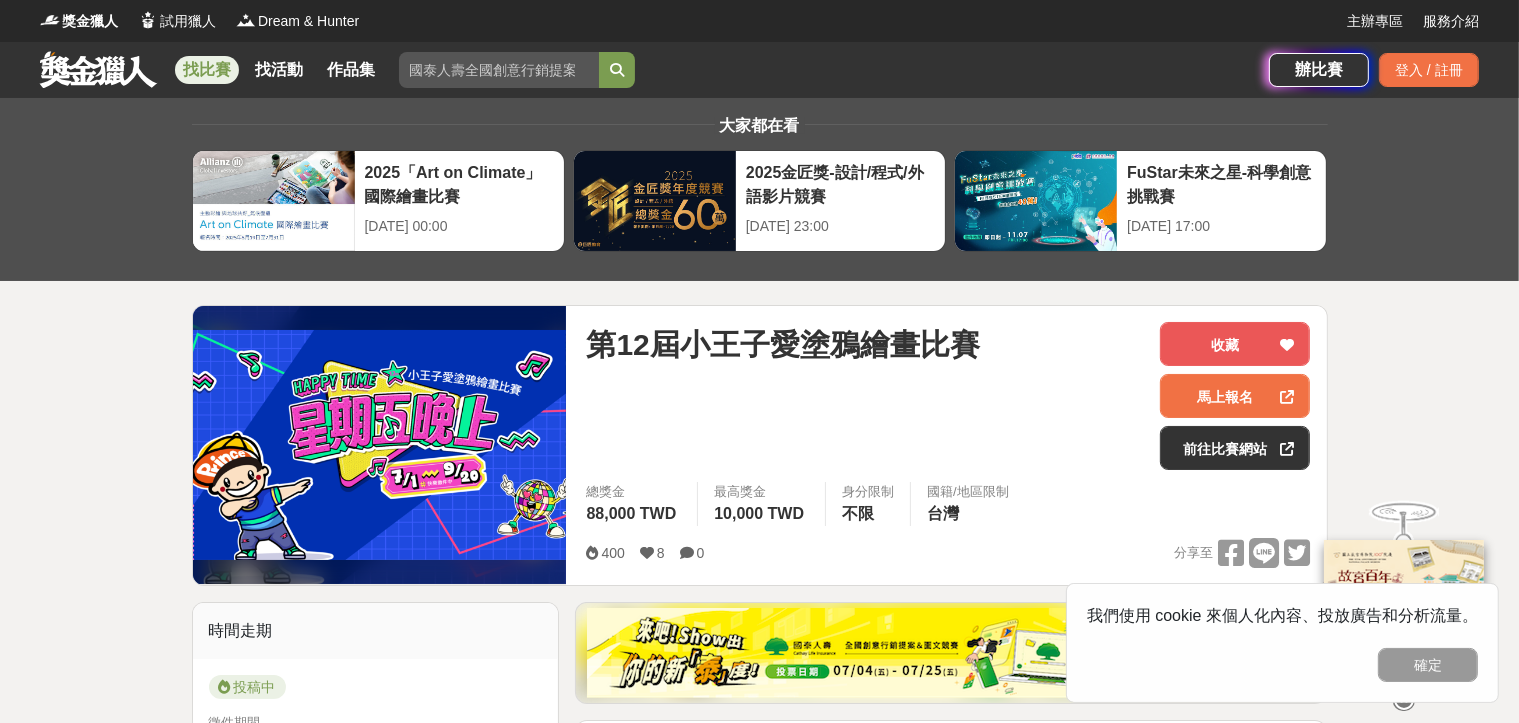 click on "找比賽" at bounding box center (207, 70) 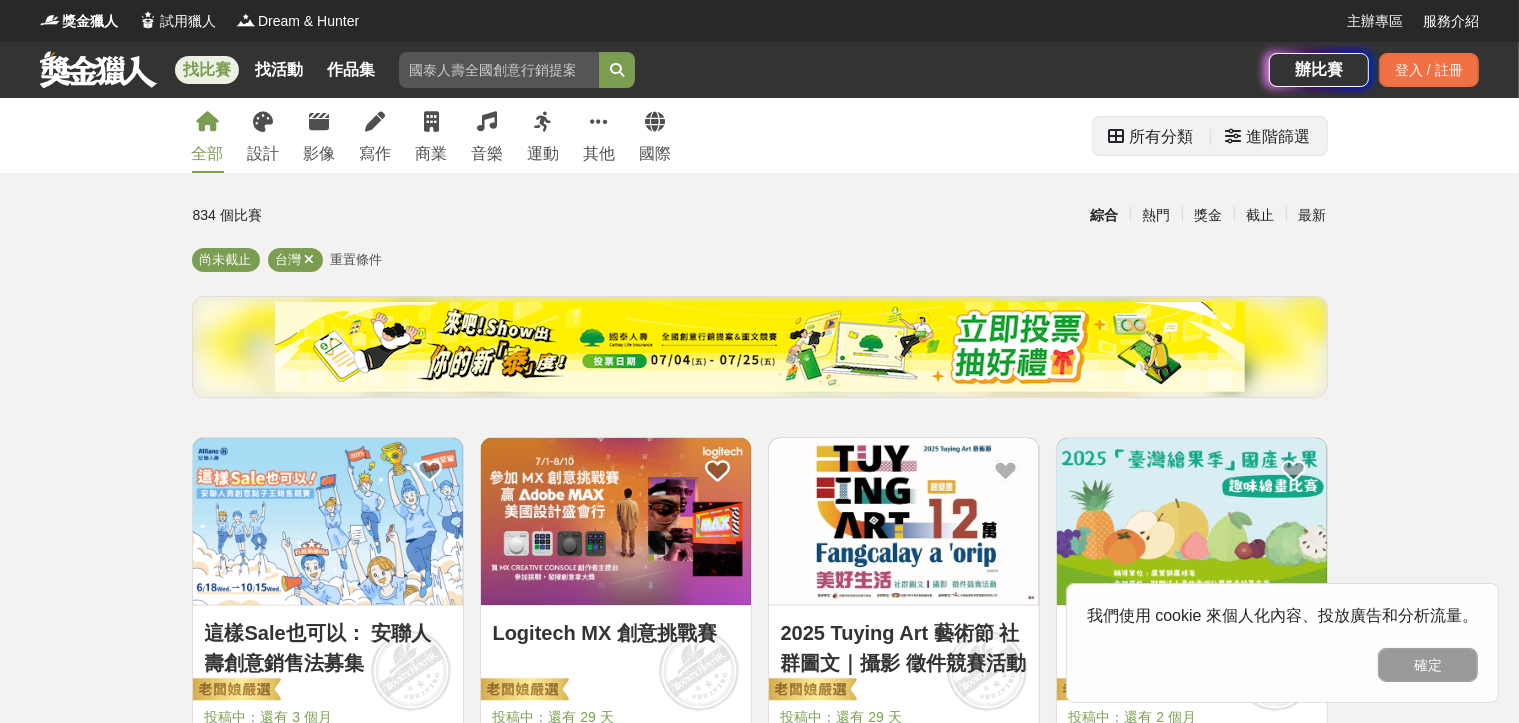 click on "進階篩選" at bounding box center [1279, 137] 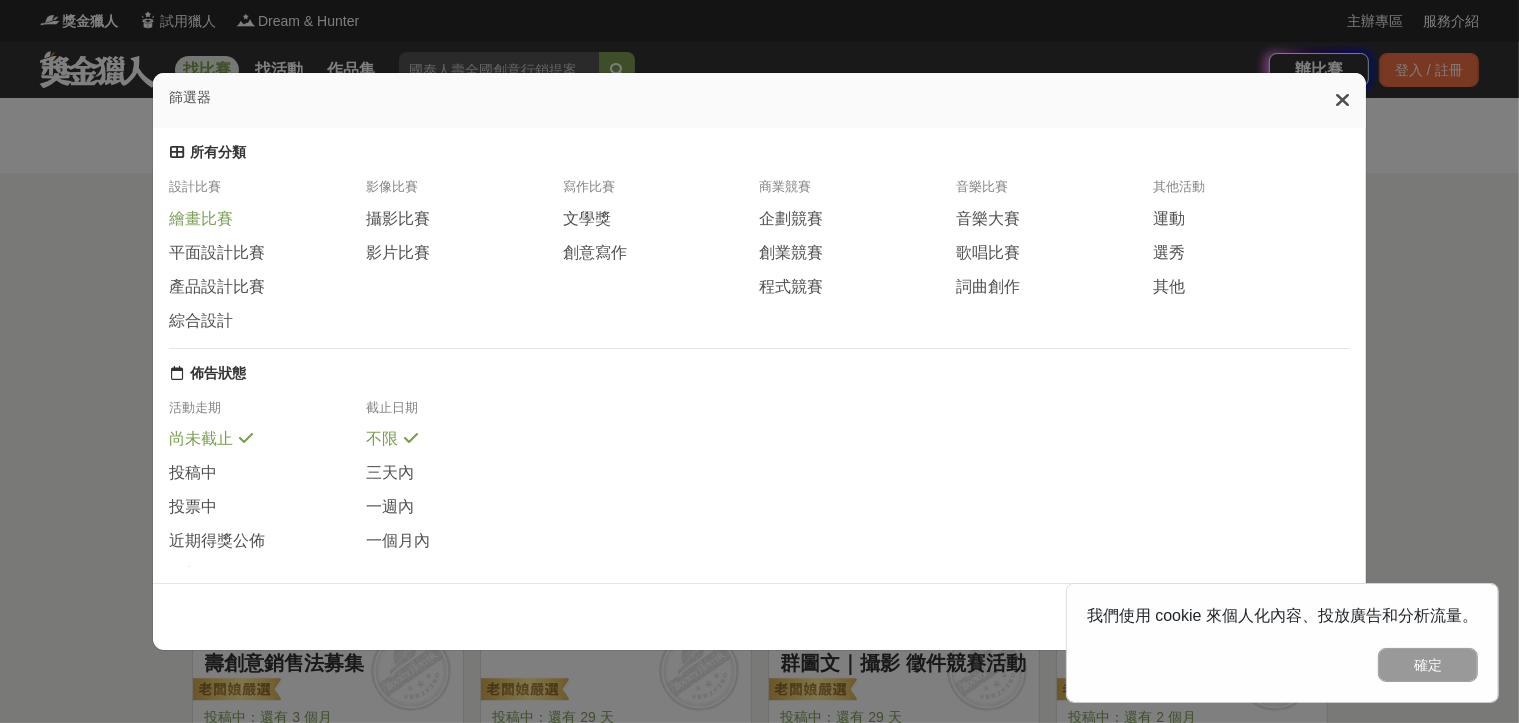 click on "繪畫比賽" at bounding box center (201, 219) 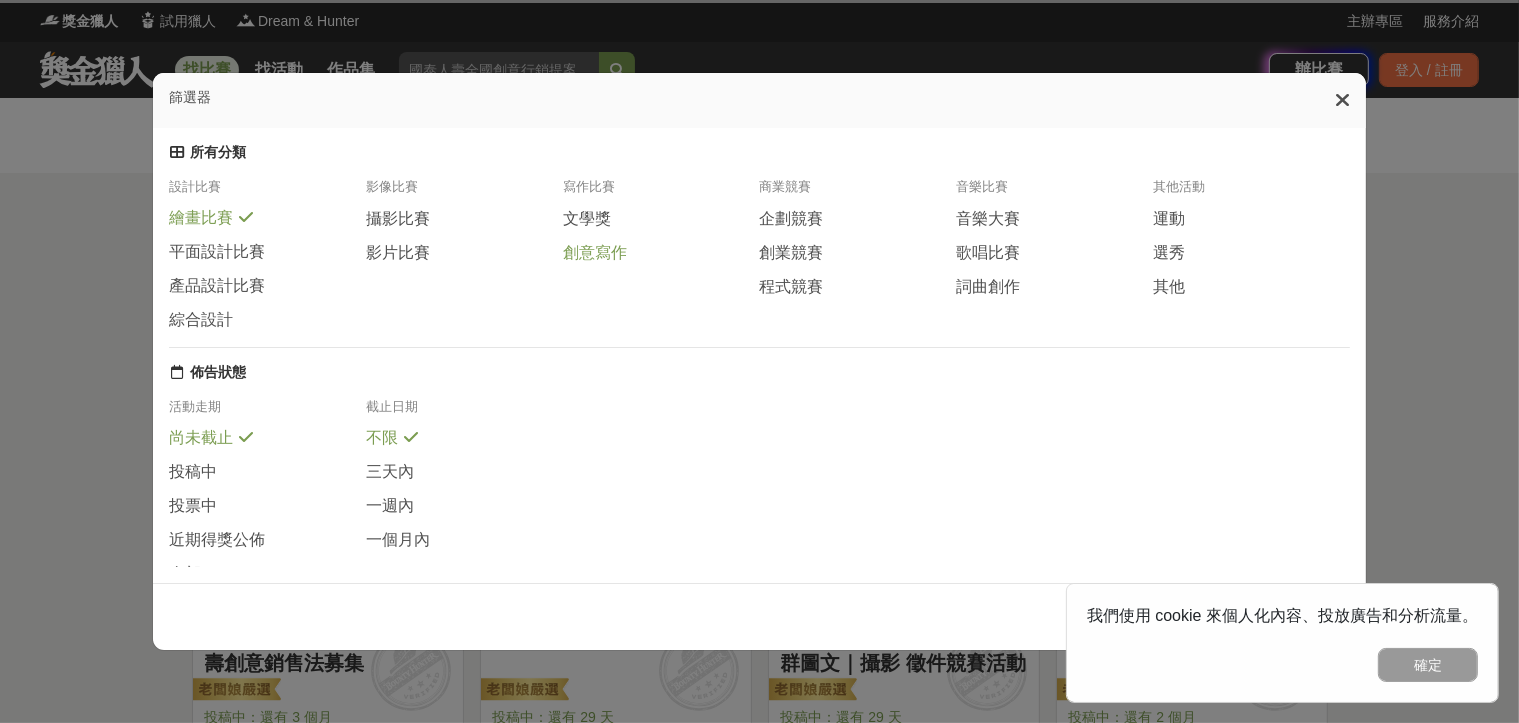 click on "創意寫作" at bounding box center (595, 253) 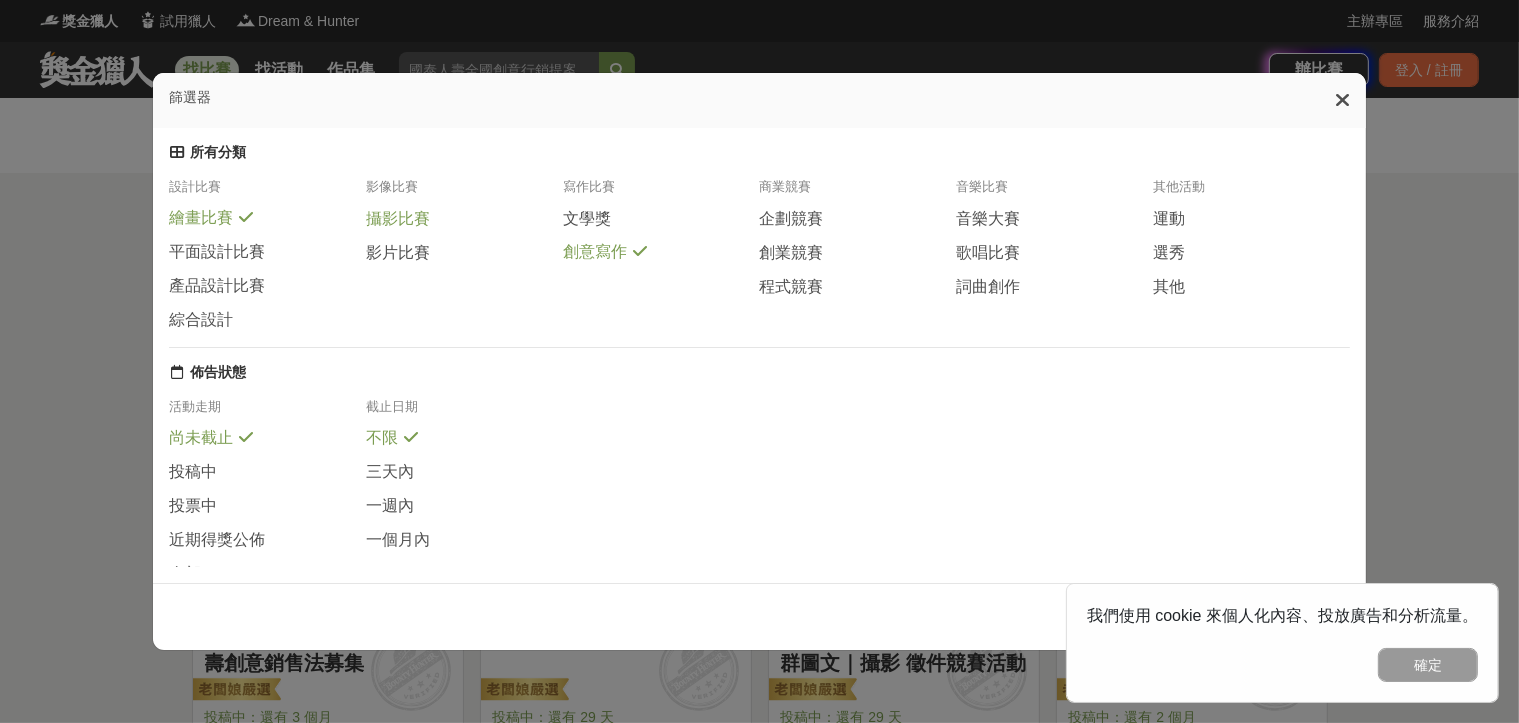 click on "攝影比賽" at bounding box center (398, 219) 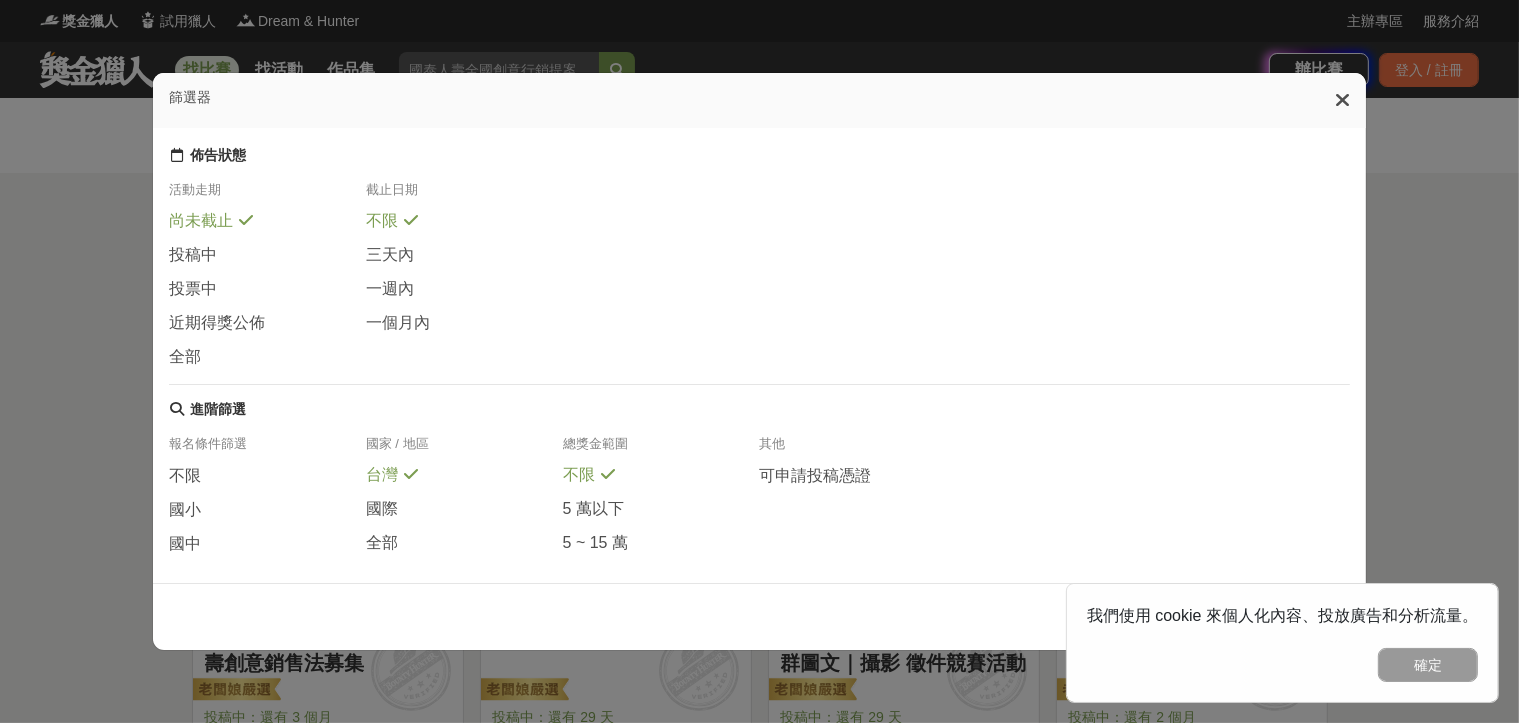 scroll, scrollTop: 333, scrollLeft: 0, axis: vertical 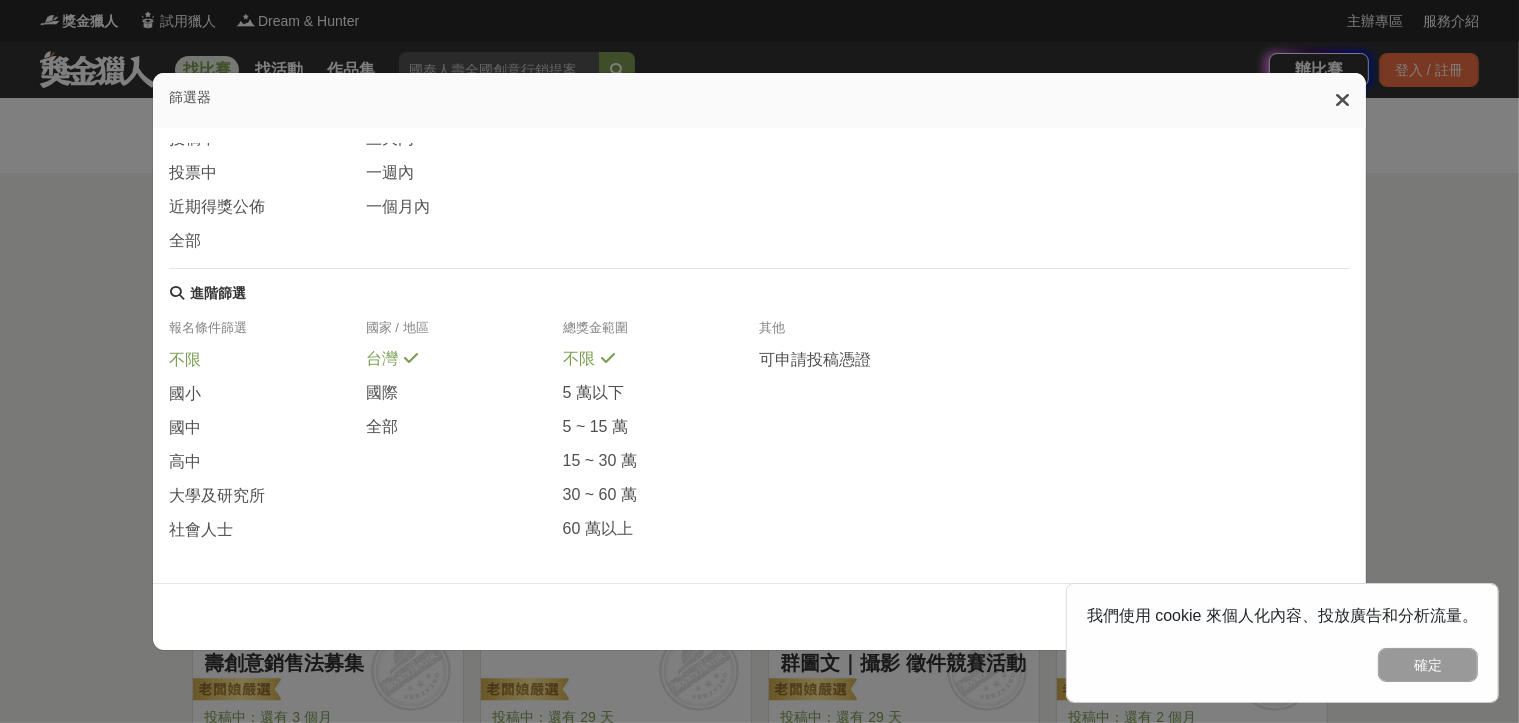 click on "不限" at bounding box center (185, 360) 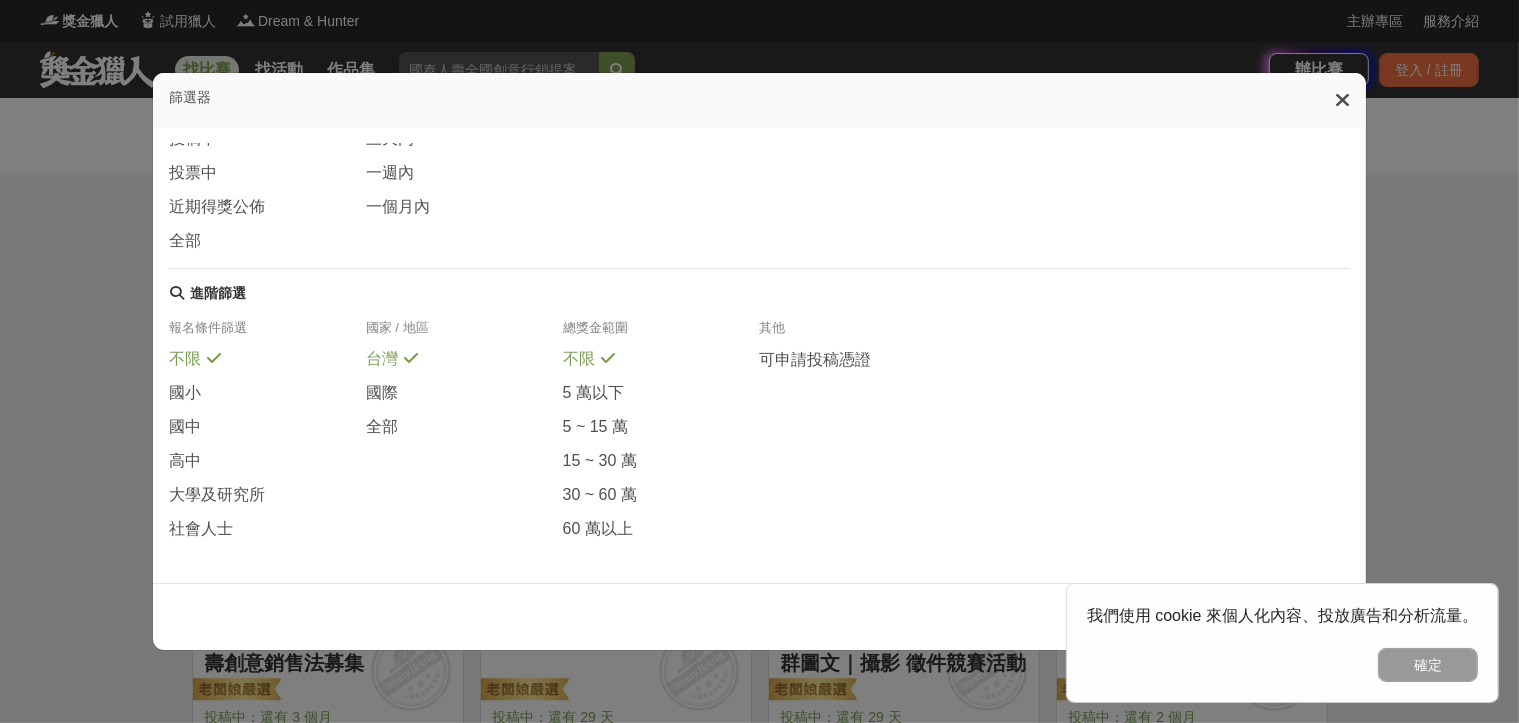 scroll, scrollTop: 334, scrollLeft: 0, axis: vertical 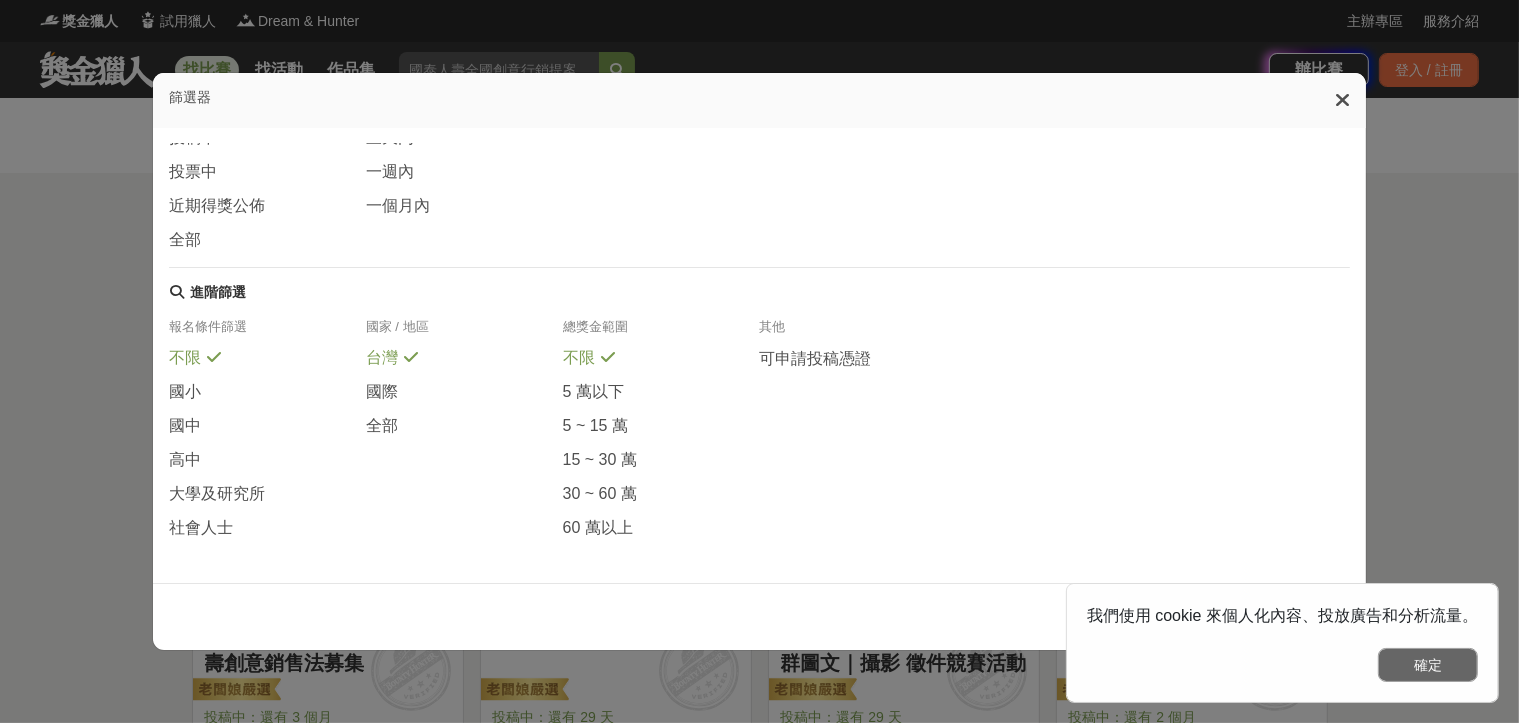 click on "確定" at bounding box center (1428, 665) 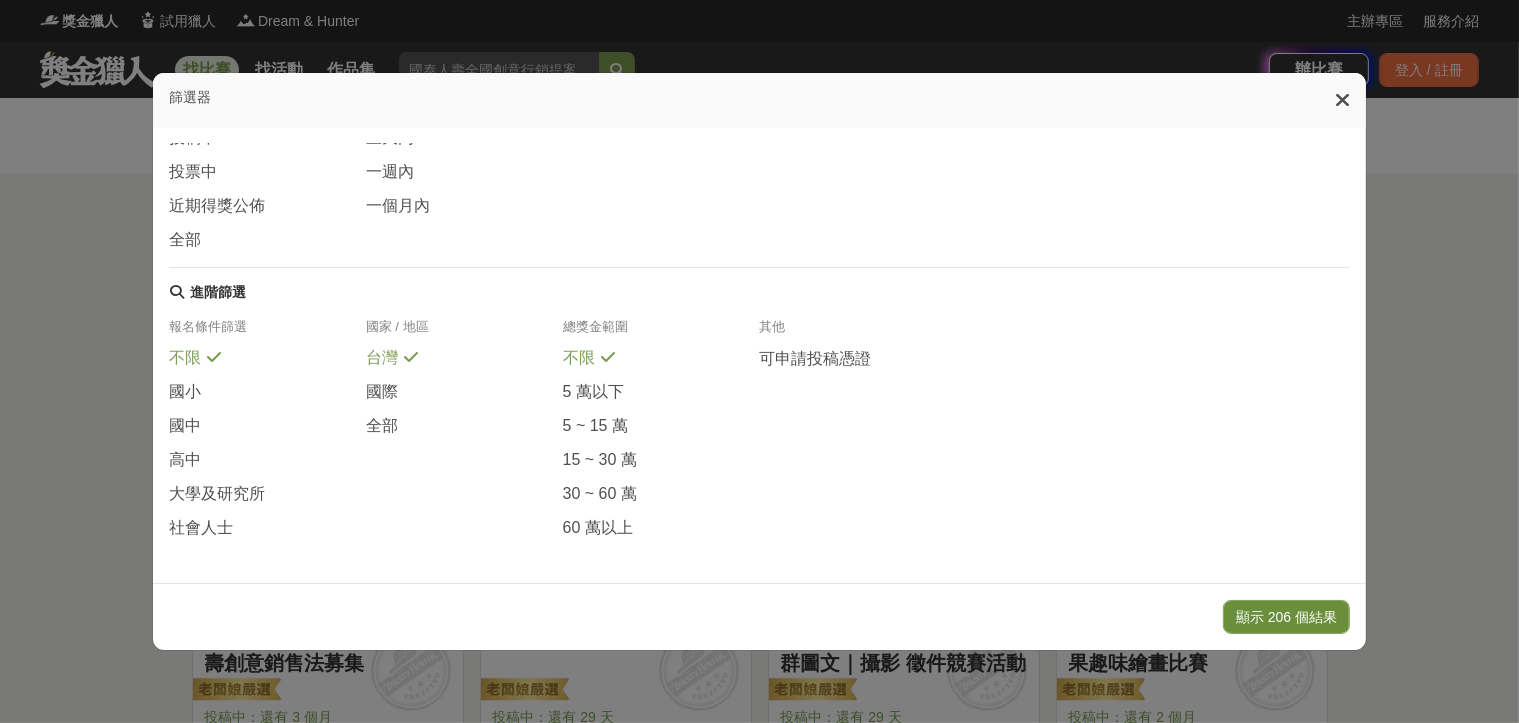 click on "顯示 206 個結果" at bounding box center [1286, 617] 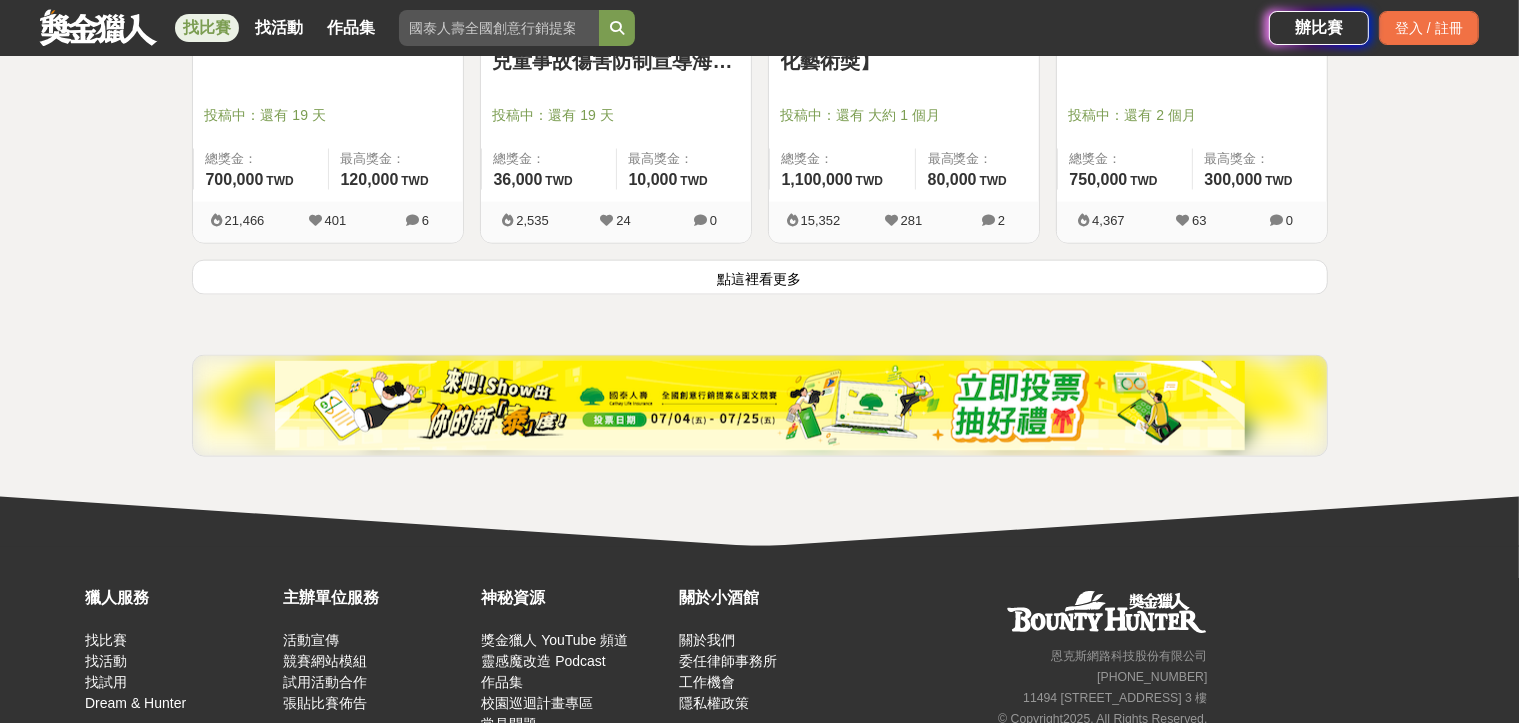 scroll, scrollTop: 2733, scrollLeft: 0, axis: vertical 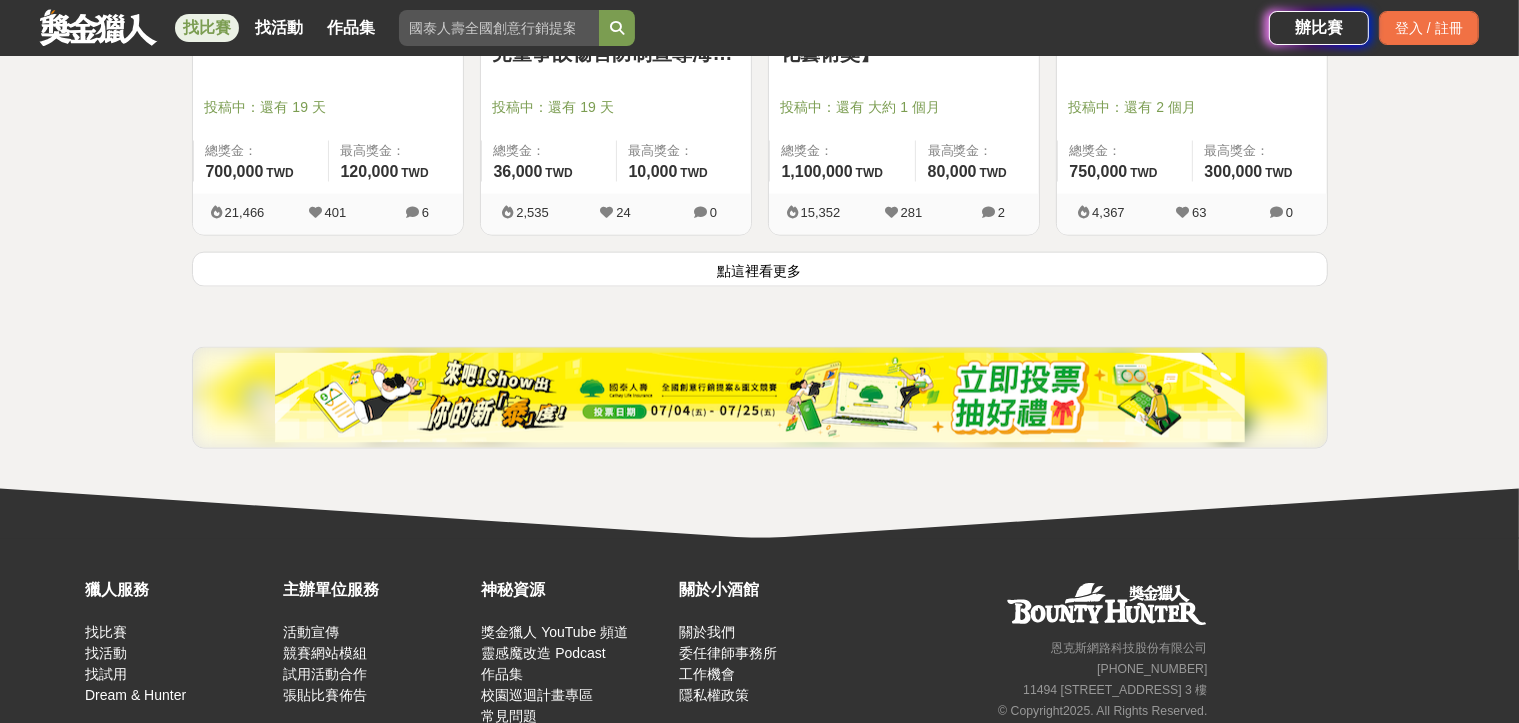 click on "點這裡看更多" at bounding box center (760, 269) 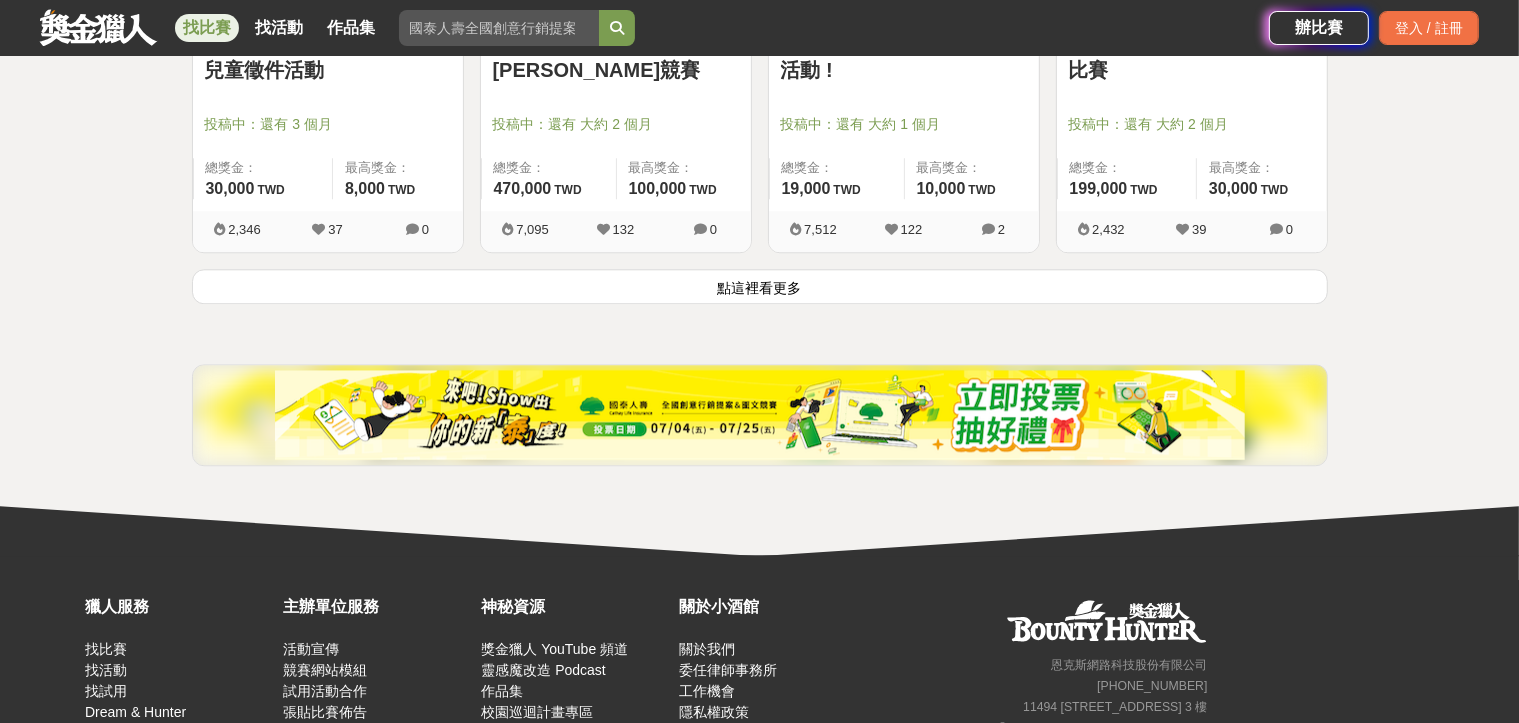 scroll, scrollTop: 5266, scrollLeft: 0, axis: vertical 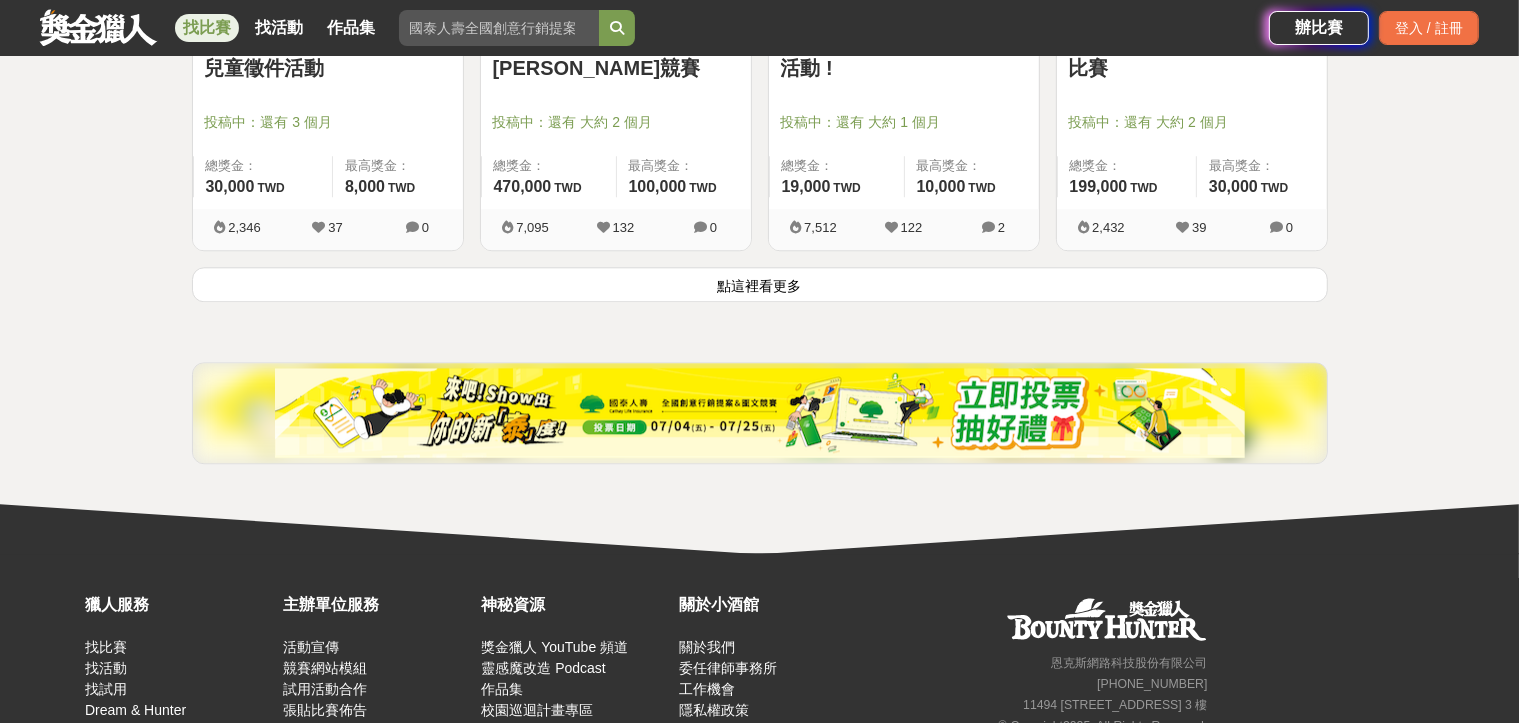 click on "點這裡看更多" at bounding box center [760, 284] 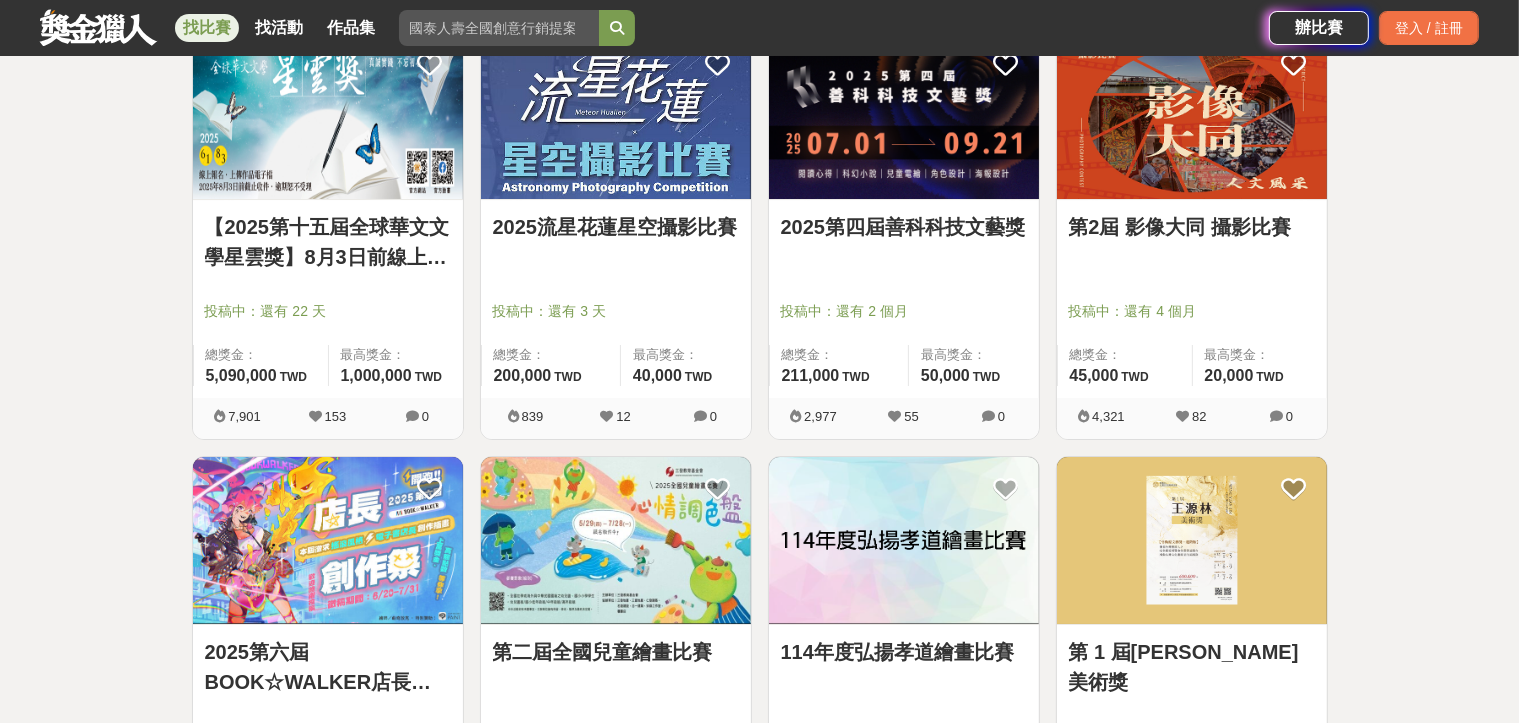 scroll, scrollTop: 7400, scrollLeft: 0, axis: vertical 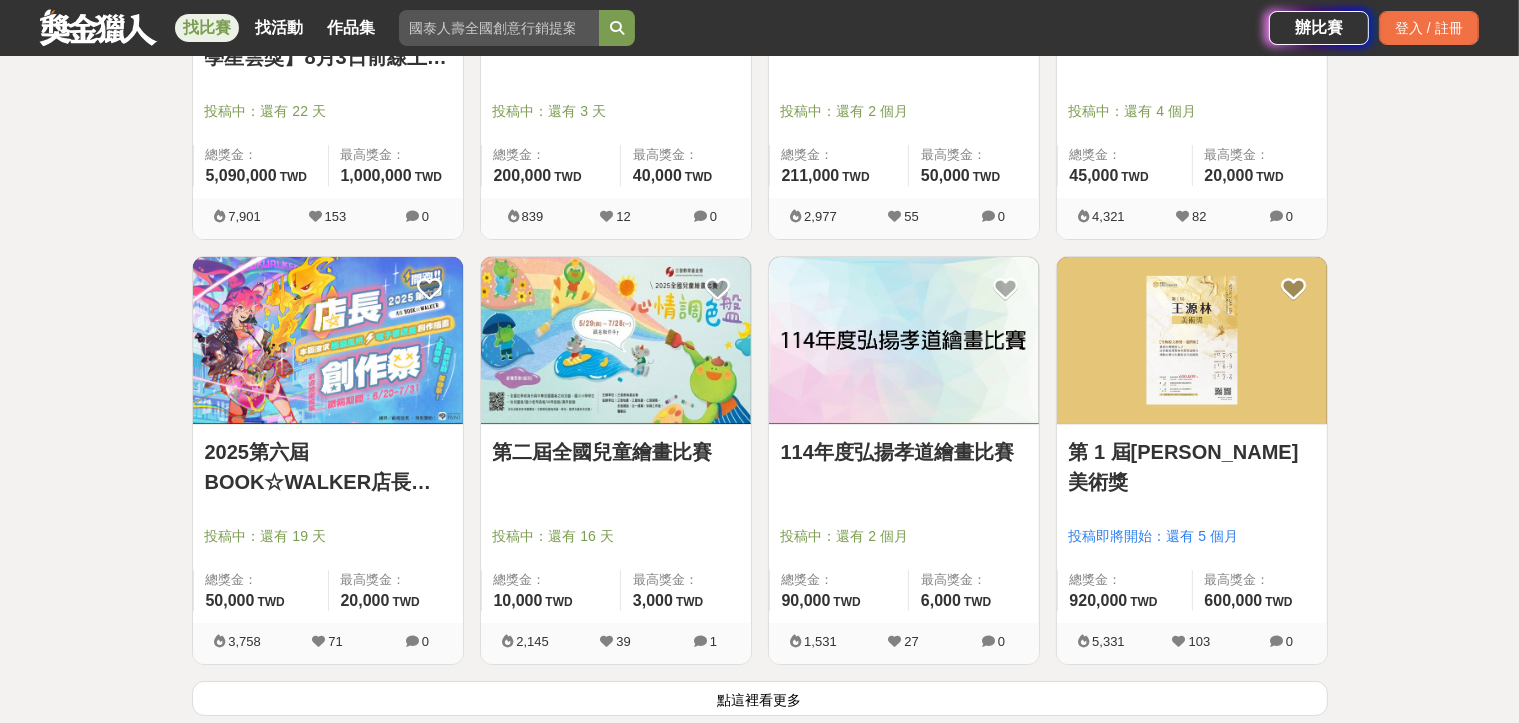 click at bounding box center (328, 340) 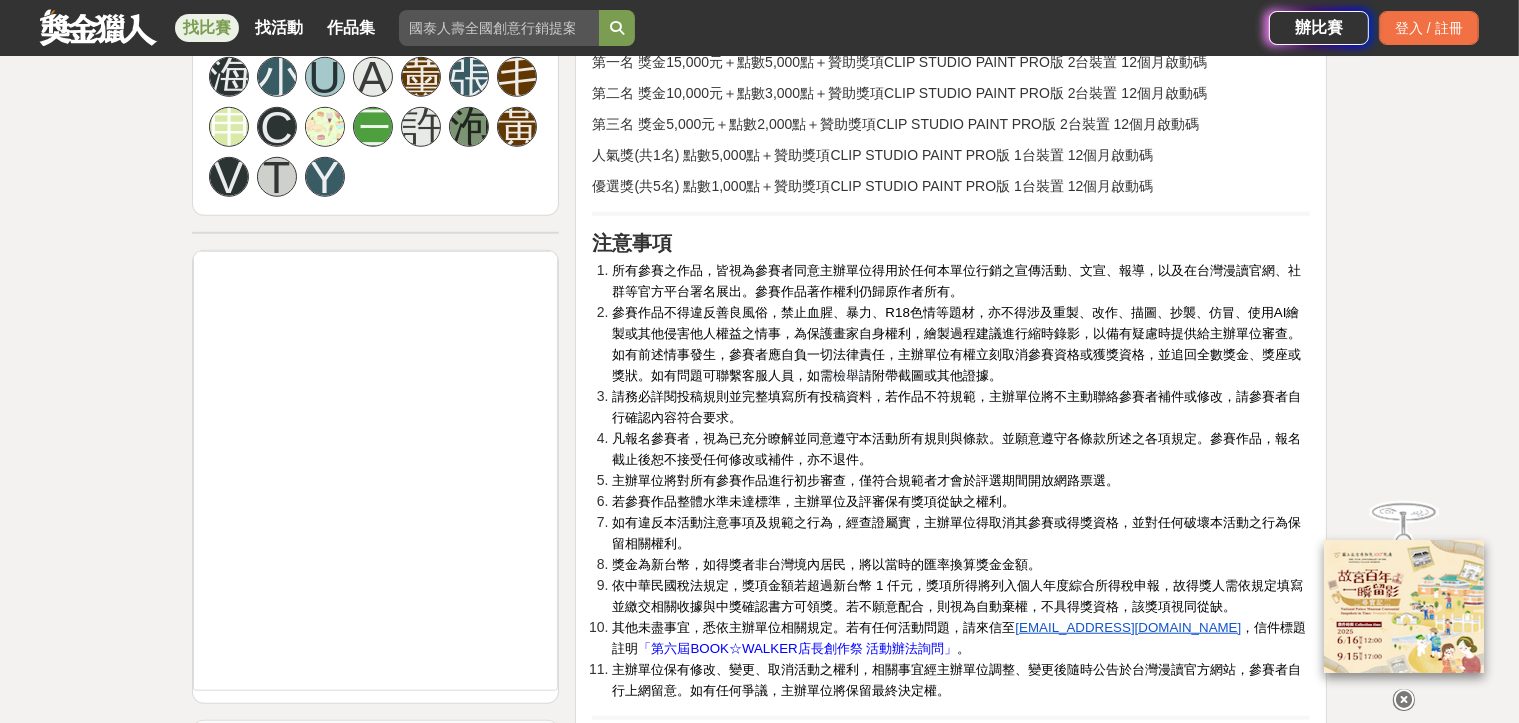 scroll, scrollTop: 1466, scrollLeft: 0, axis: vertical 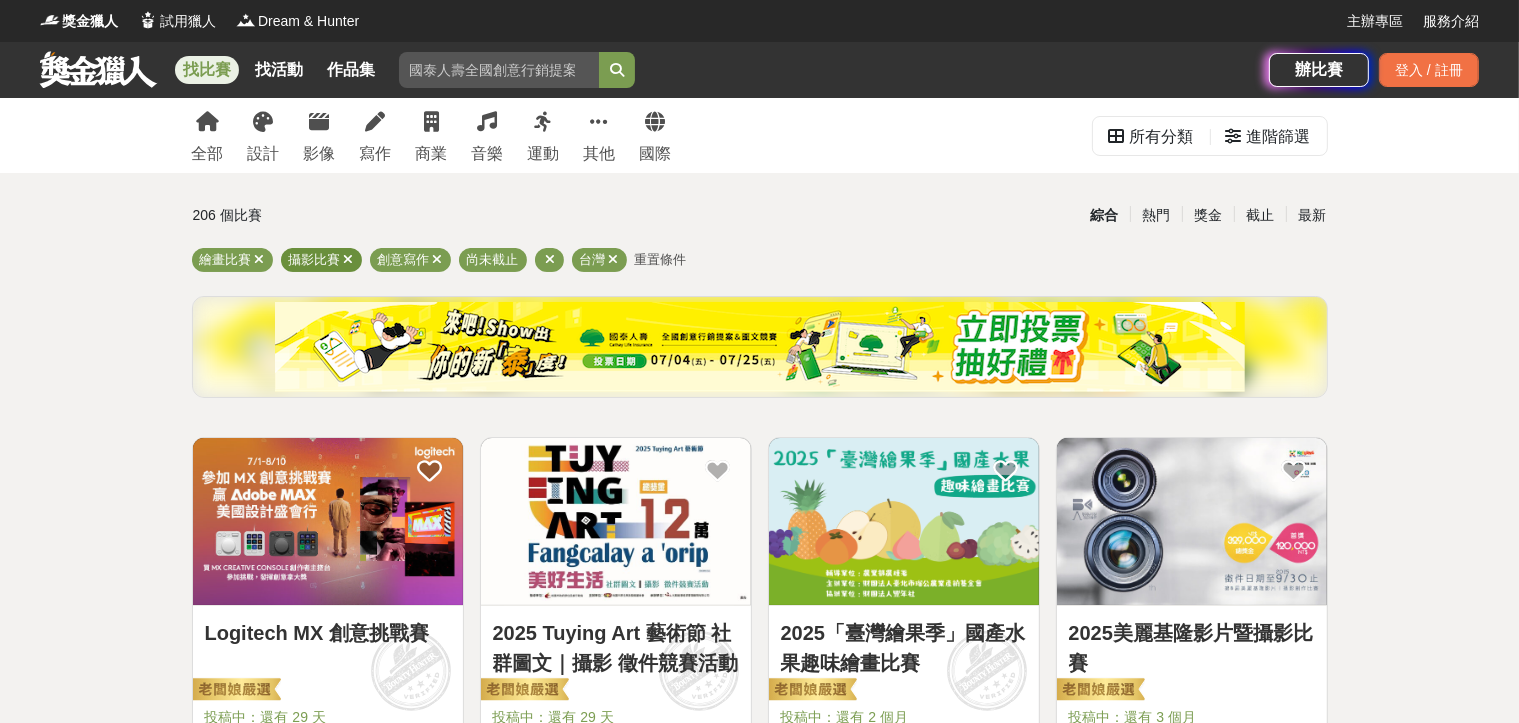 click at bounding box center [349, 259] 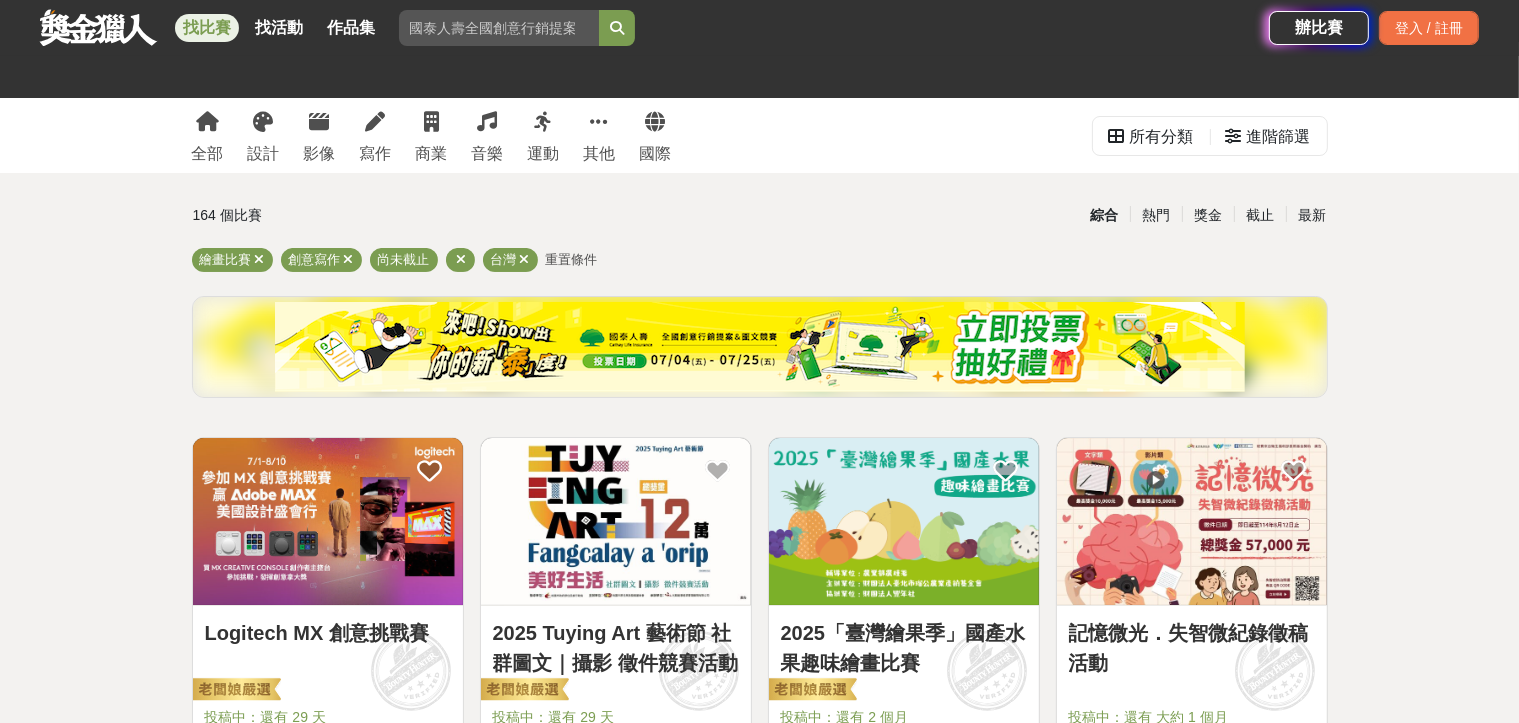 scroll, scrollTop: 333, scrollLeft: 0, axis: vertical 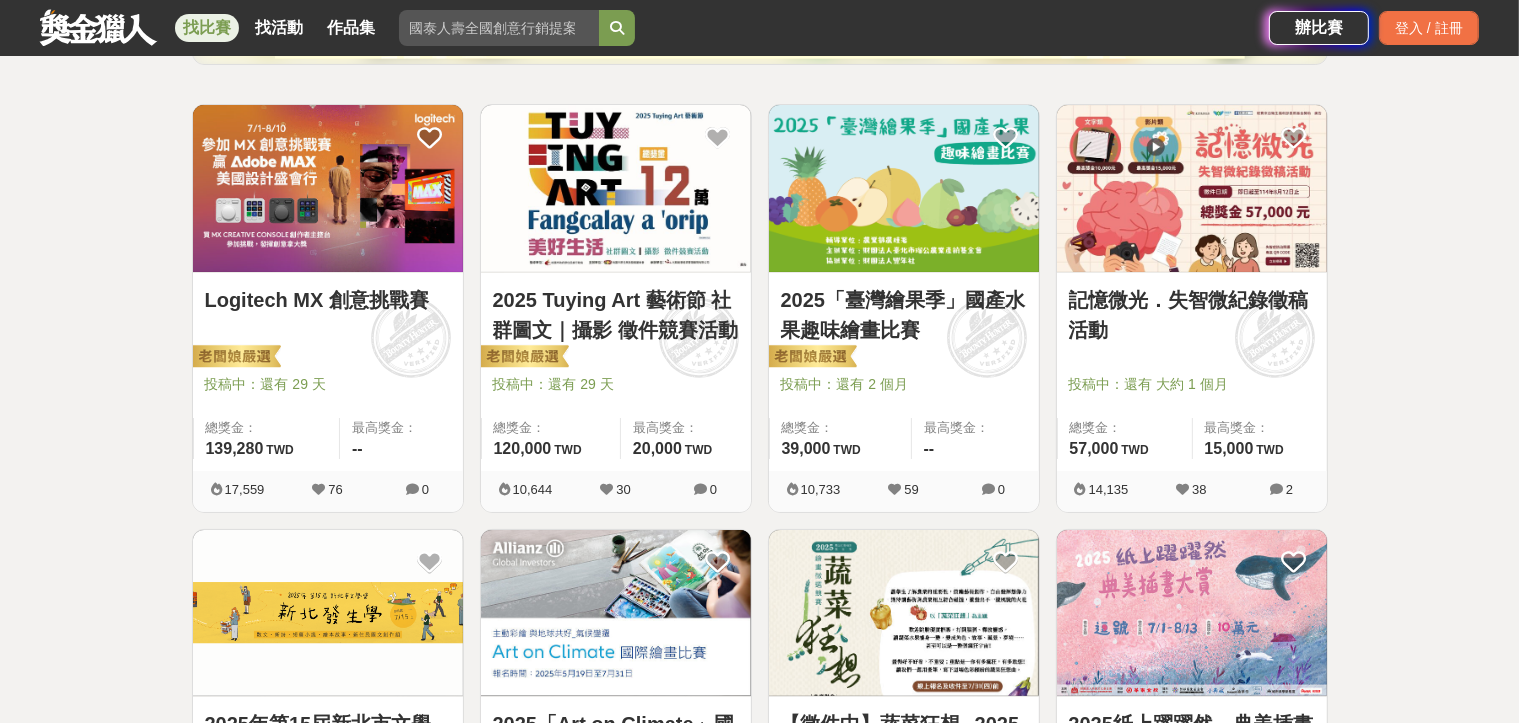 click at bounding box center [904, 188] 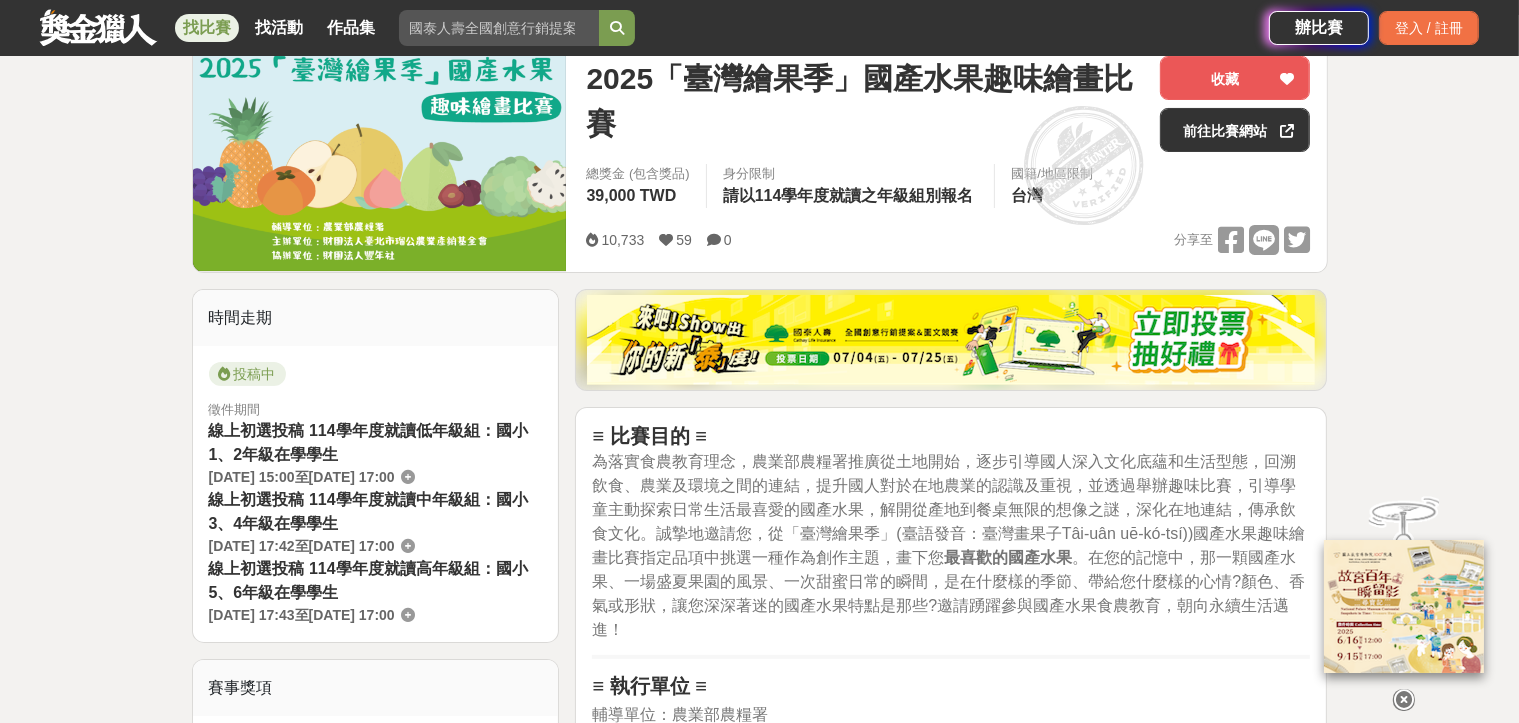 scroll, scrollTop: 0, scrollLeft: 0, axis: both 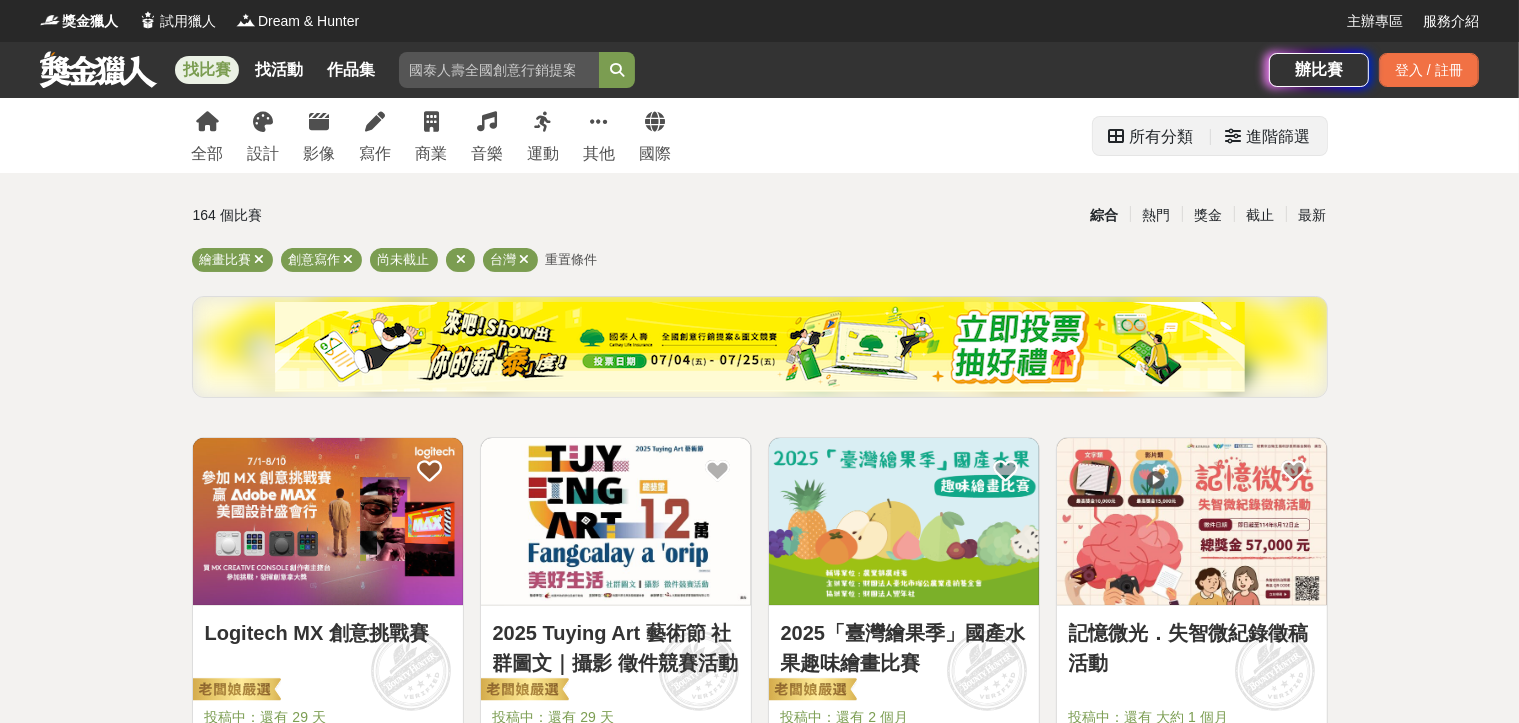 click on "進階篩選" at bounding box center (1279, 137) 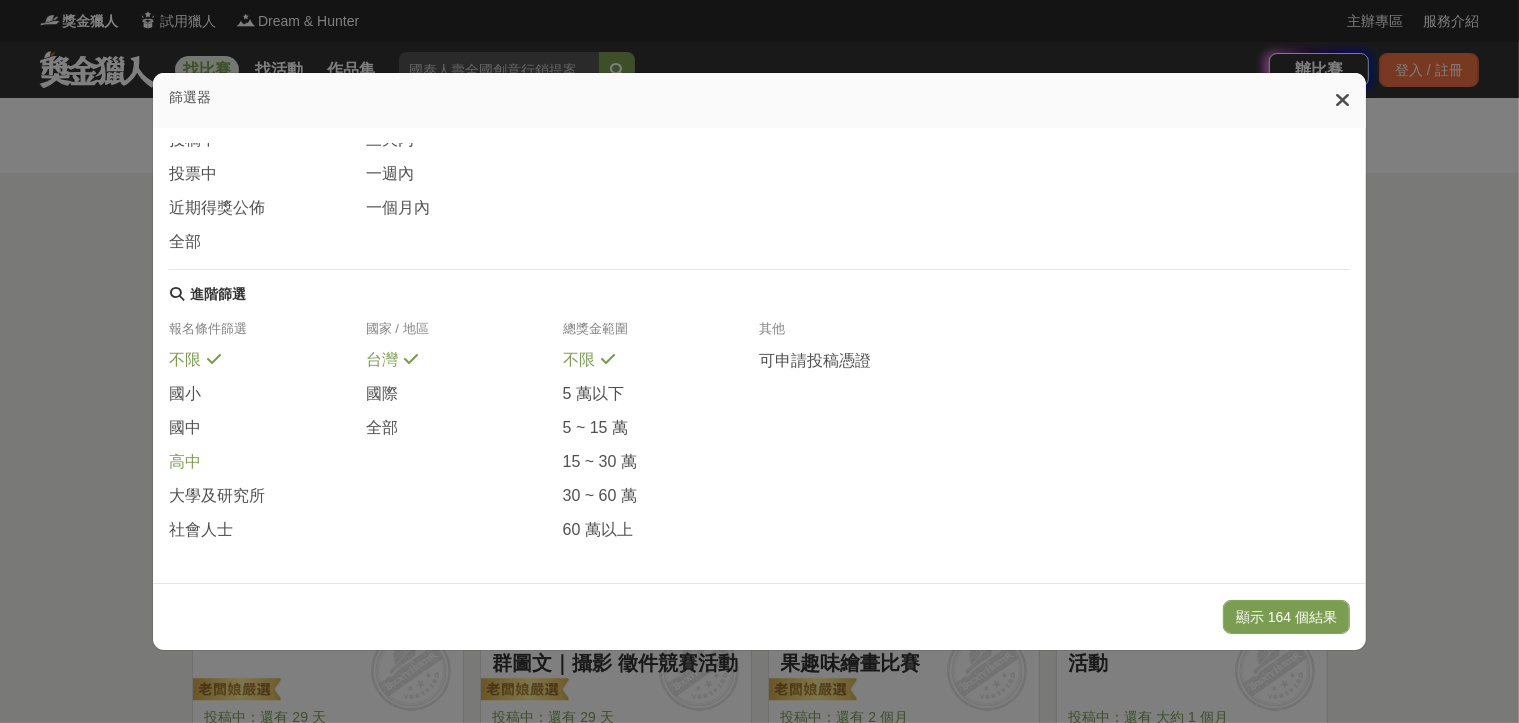 scroll, scrollTop: 333, scrollLeft: 0, axis: vertical 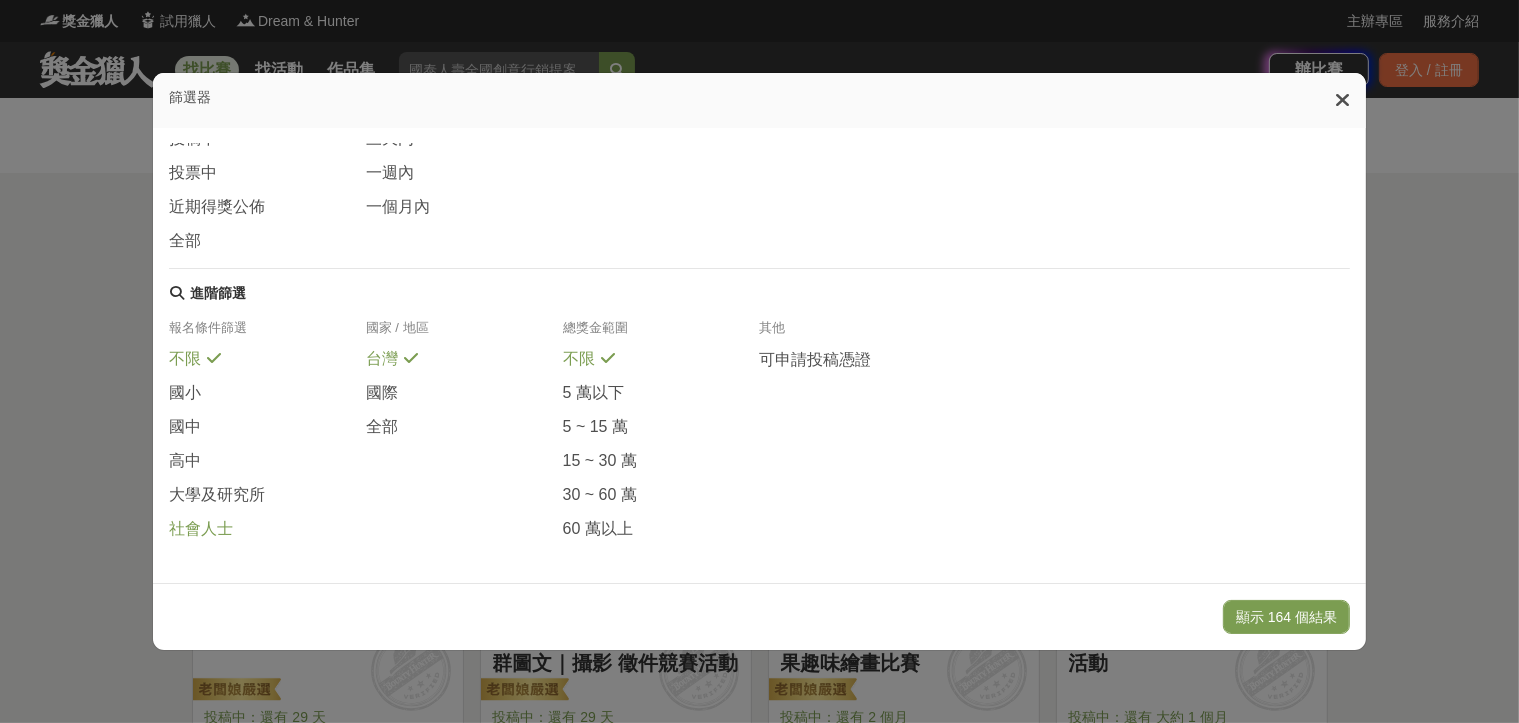 click on "社會人士" at bounding box center (201, 529) 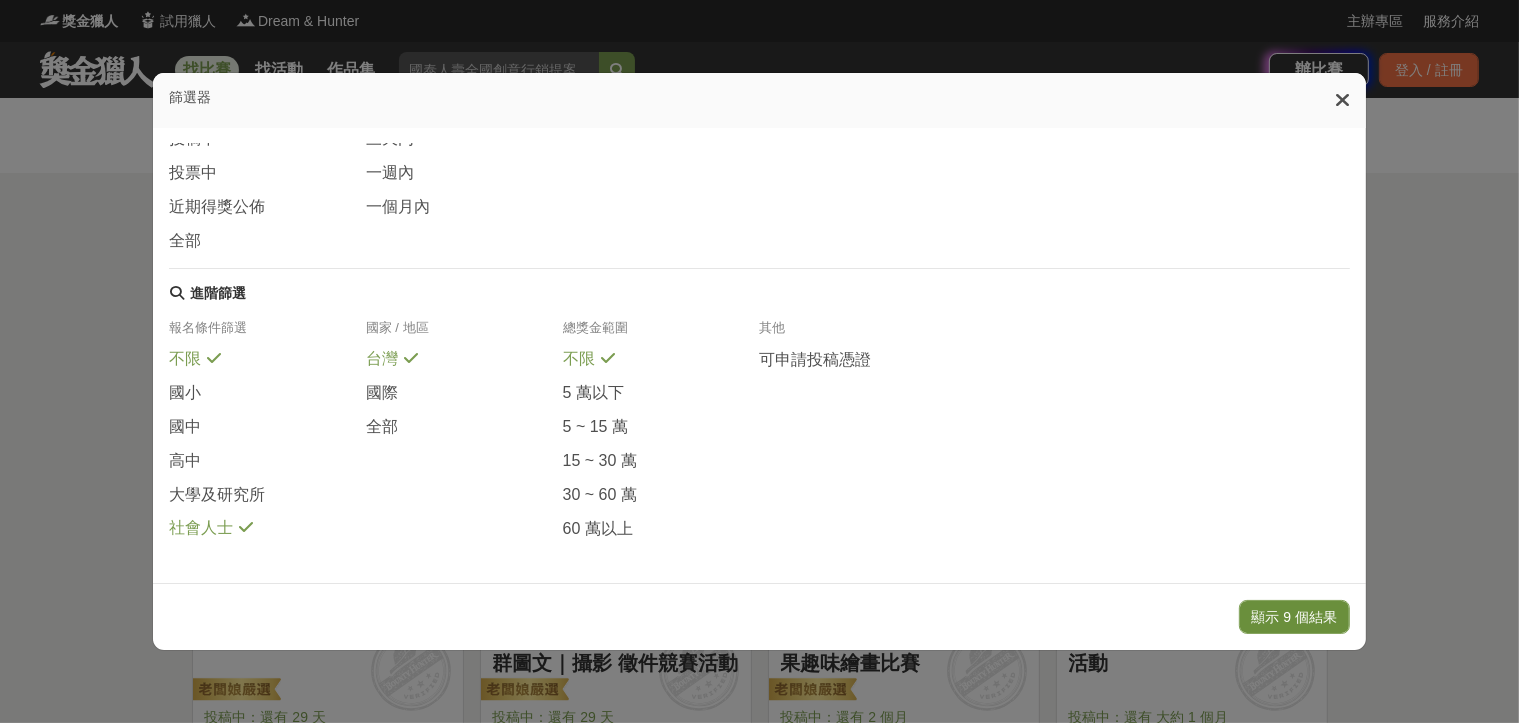 click on "顯示 9 個結果" at bounding box center [1295, 617] 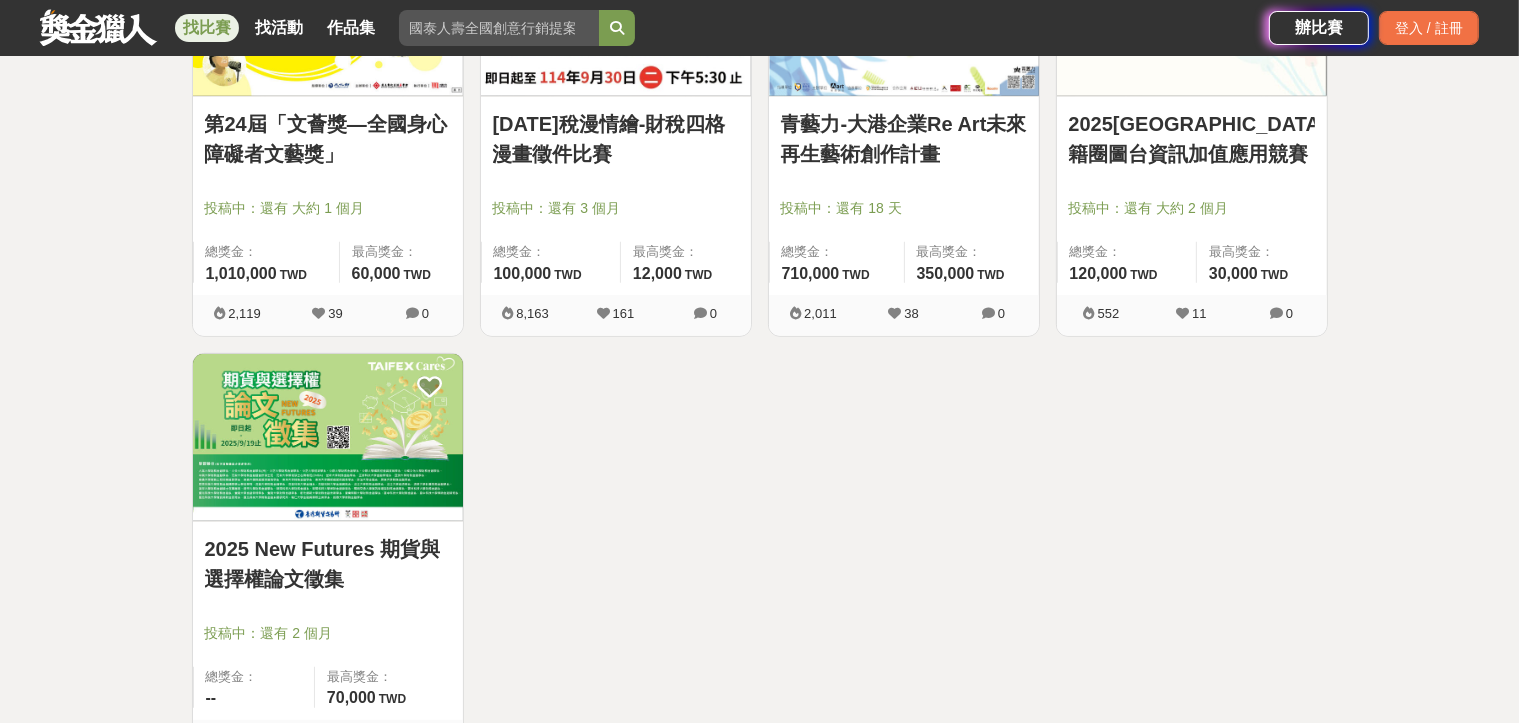 scroll, scrollTop: 666, scrollLeft: 0, axis: vertical 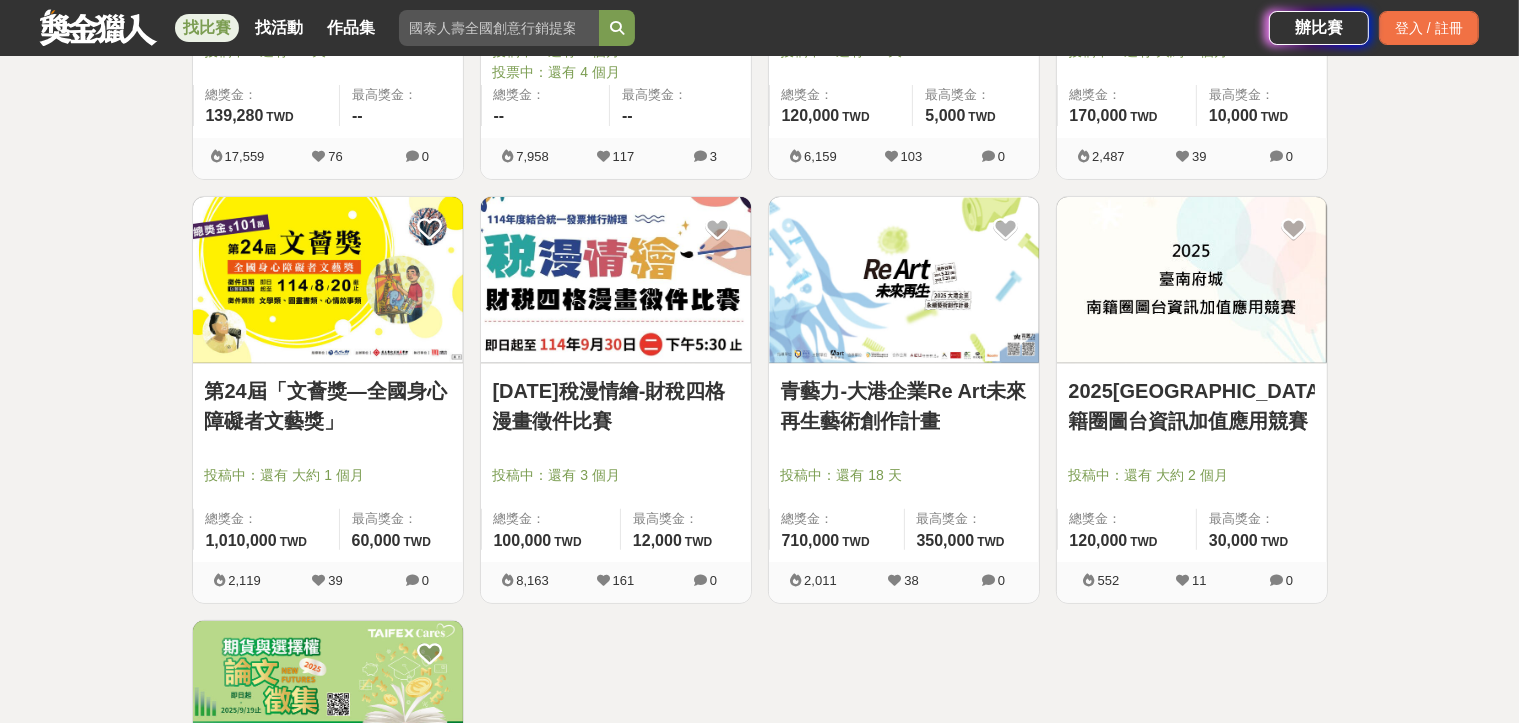 click at bounding box center (328, 280) 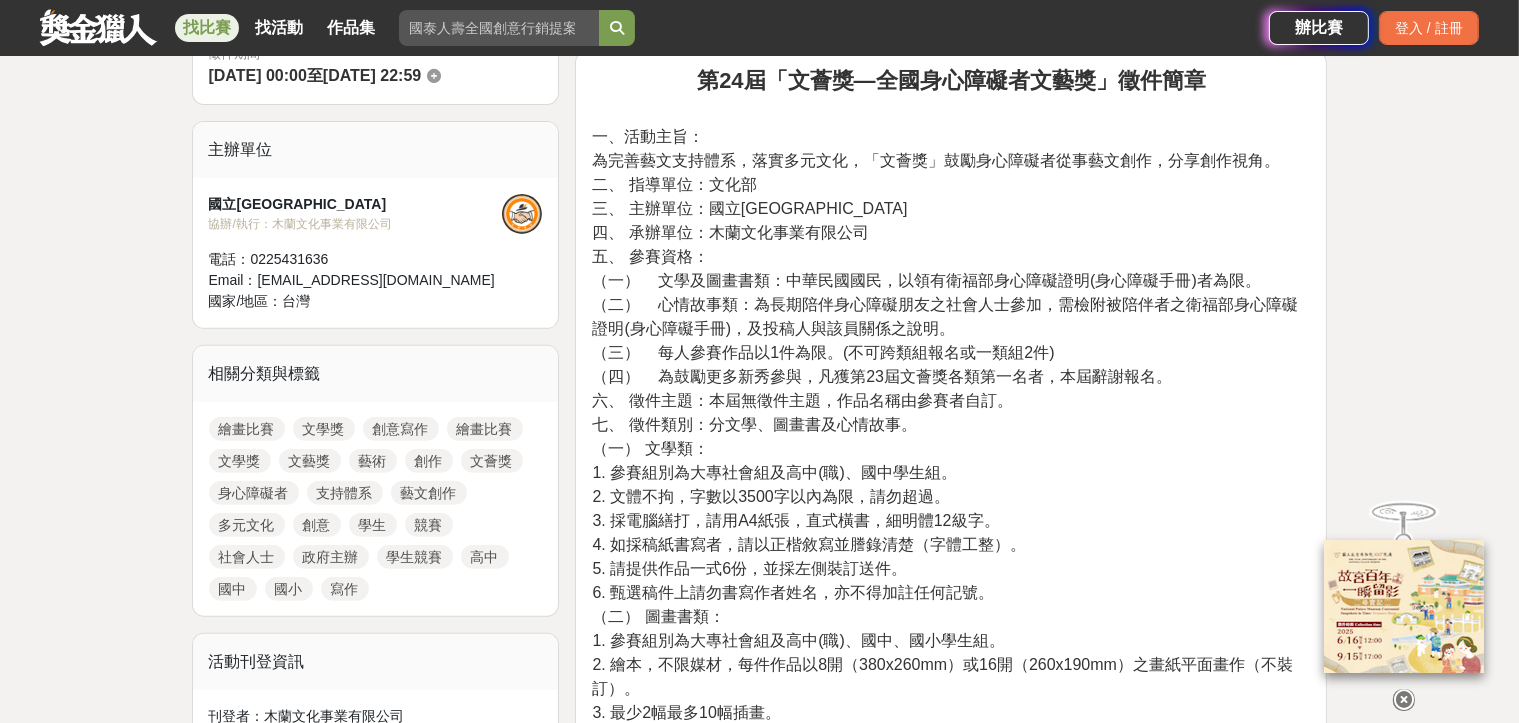 scroll, scrollTop: 266, scrollLeft: 0, axis: vertical 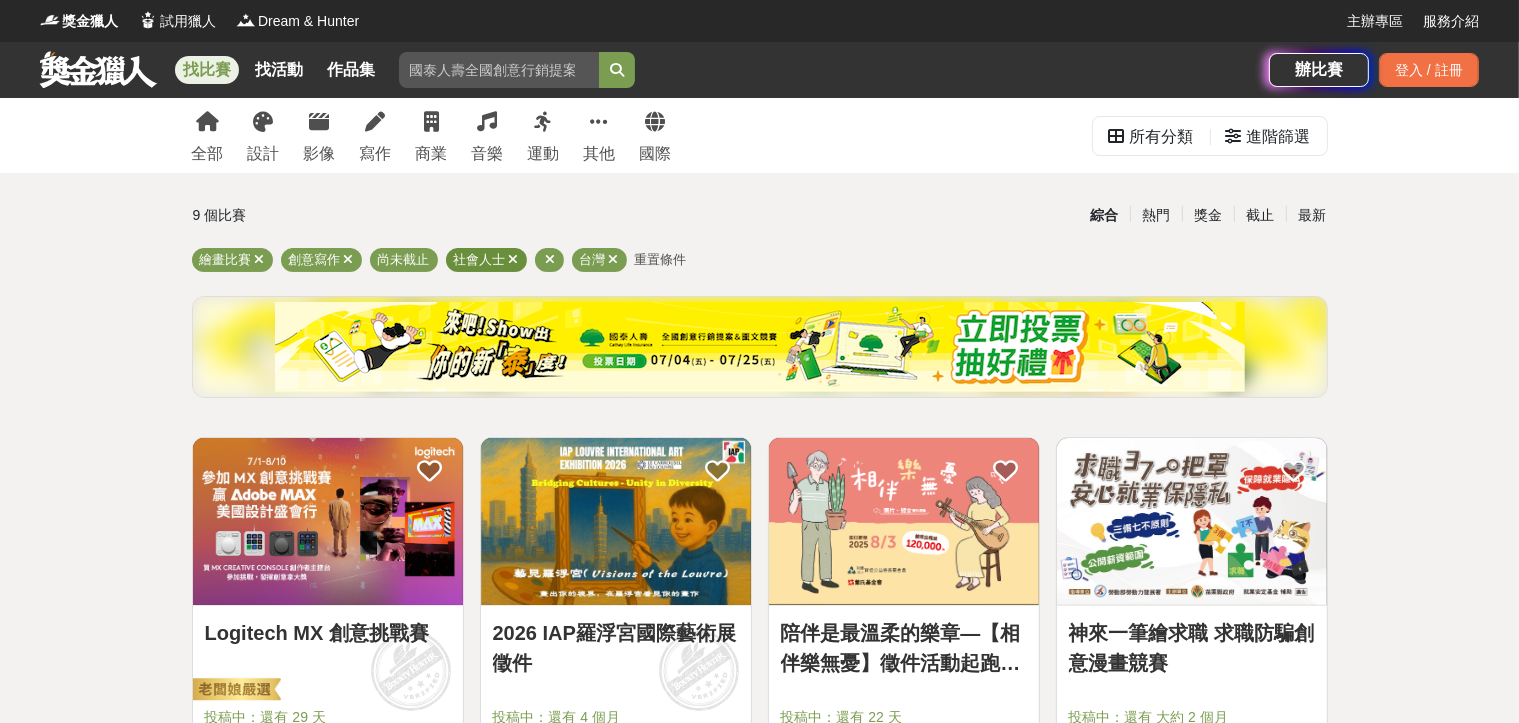 click at bounding box center (514, 259) 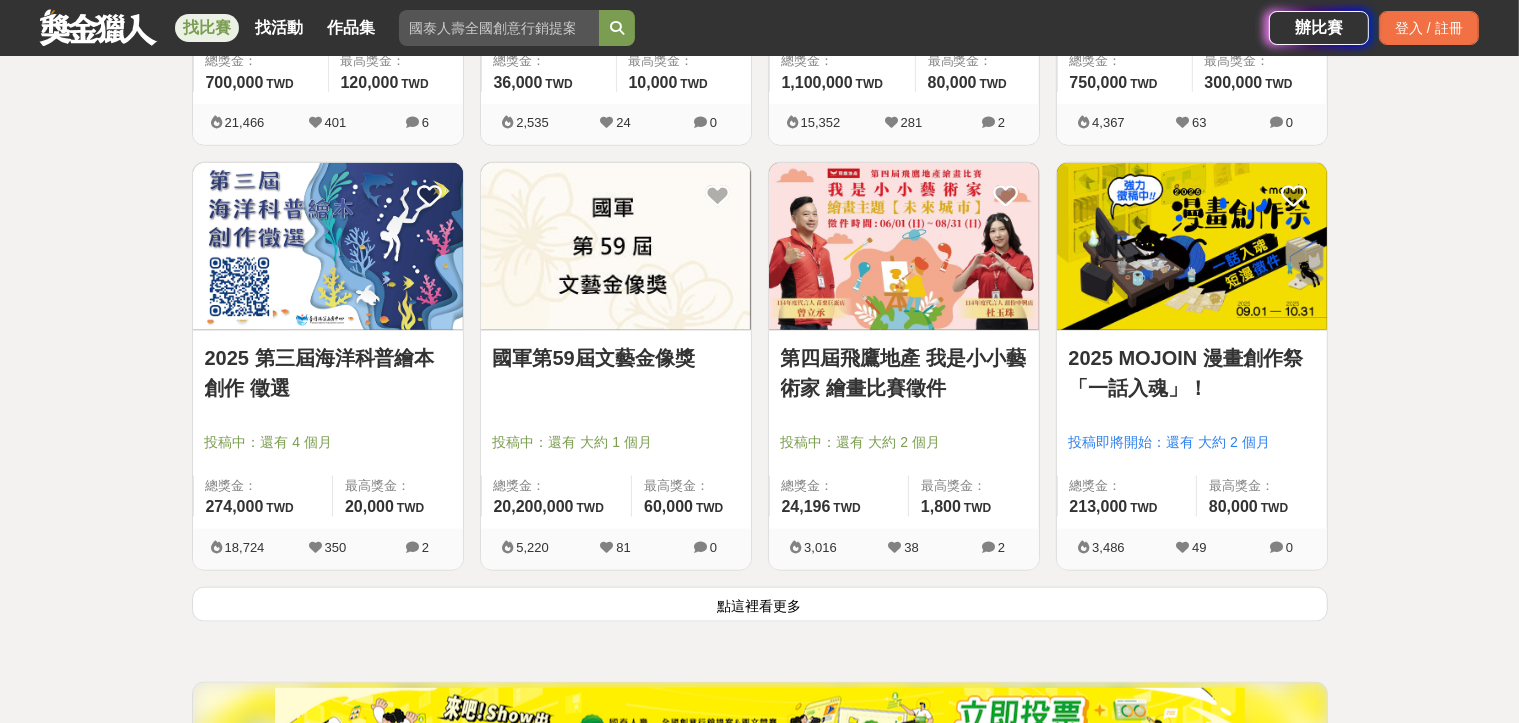 scroll, scrollTop: 2400, scrollLeft: 0, axis: vertical 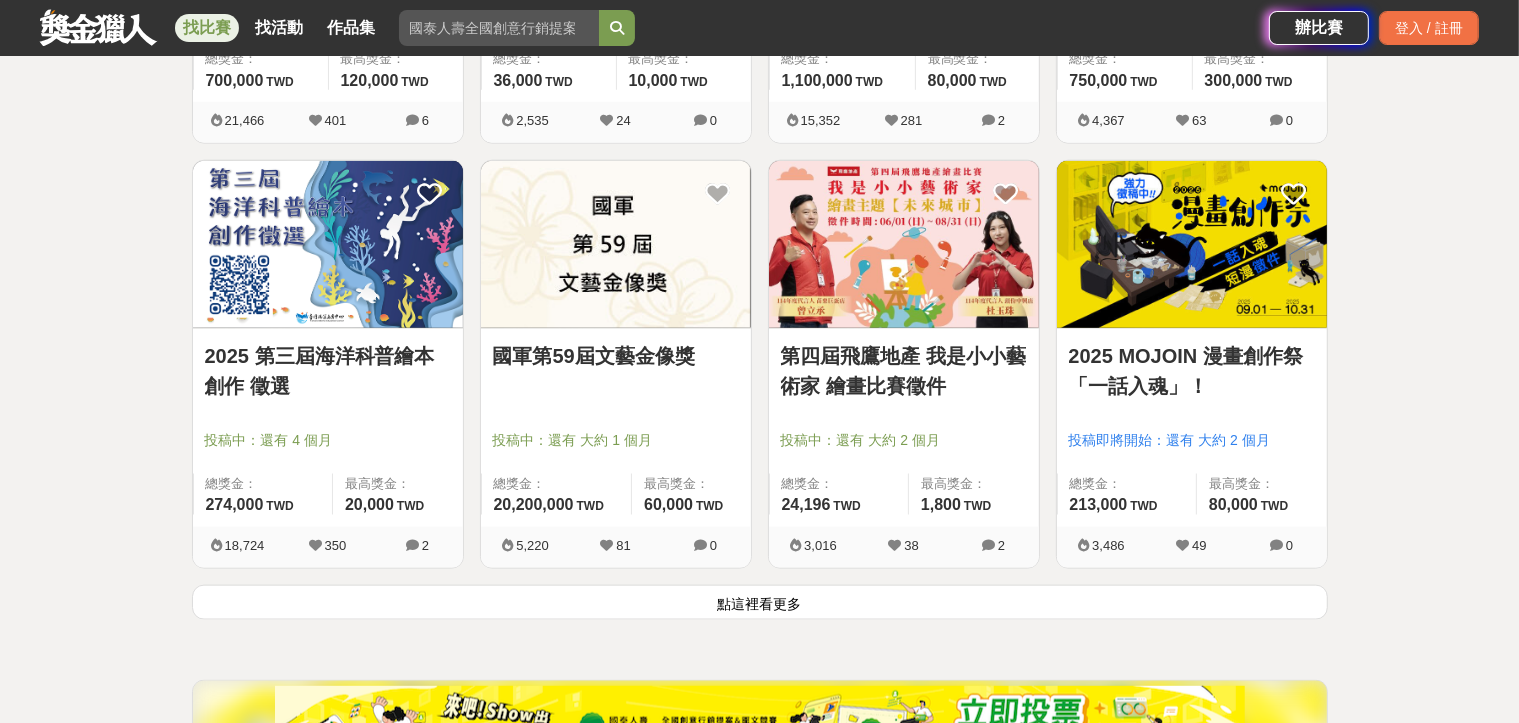 click at bounding box center [904, 244] 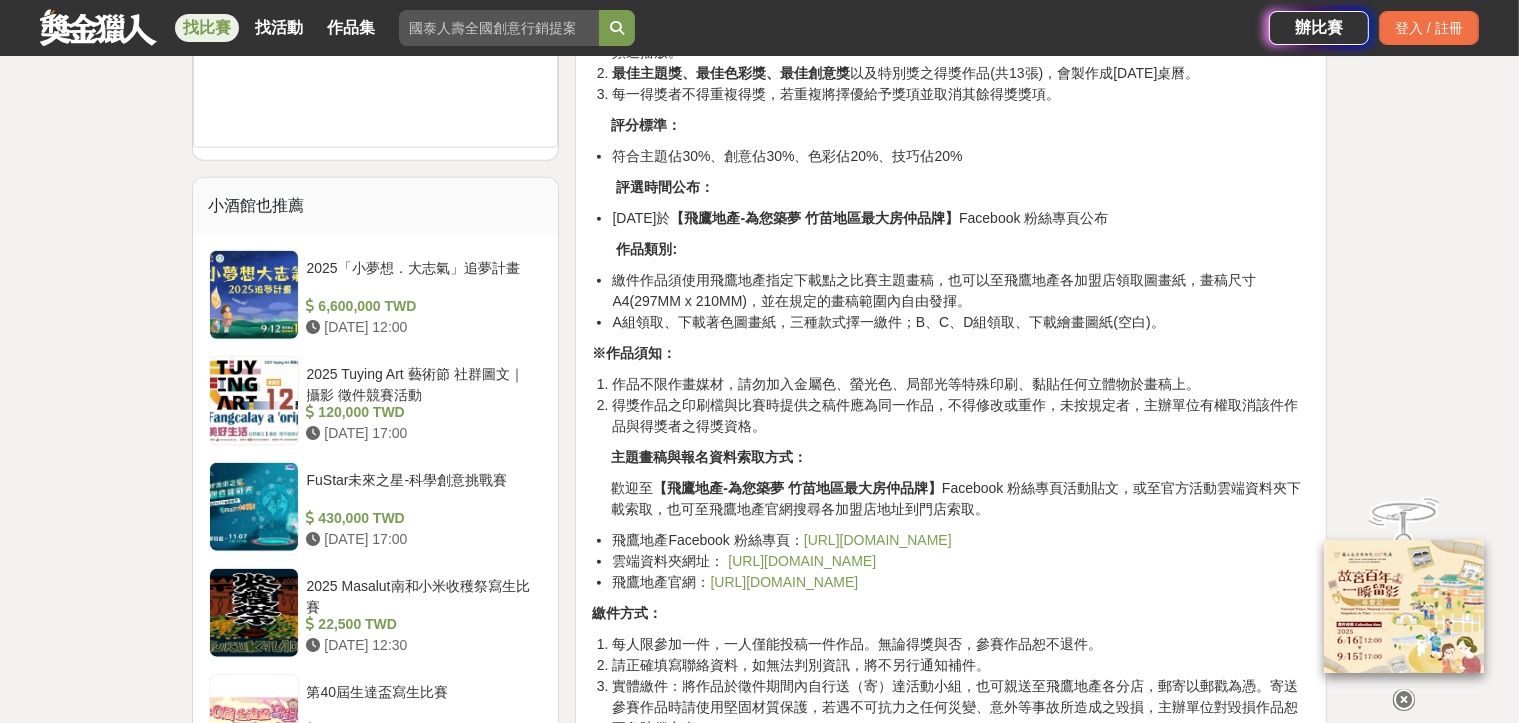 scroll, scrollTop: 1933, scrollLeft: 0, axis: vertical 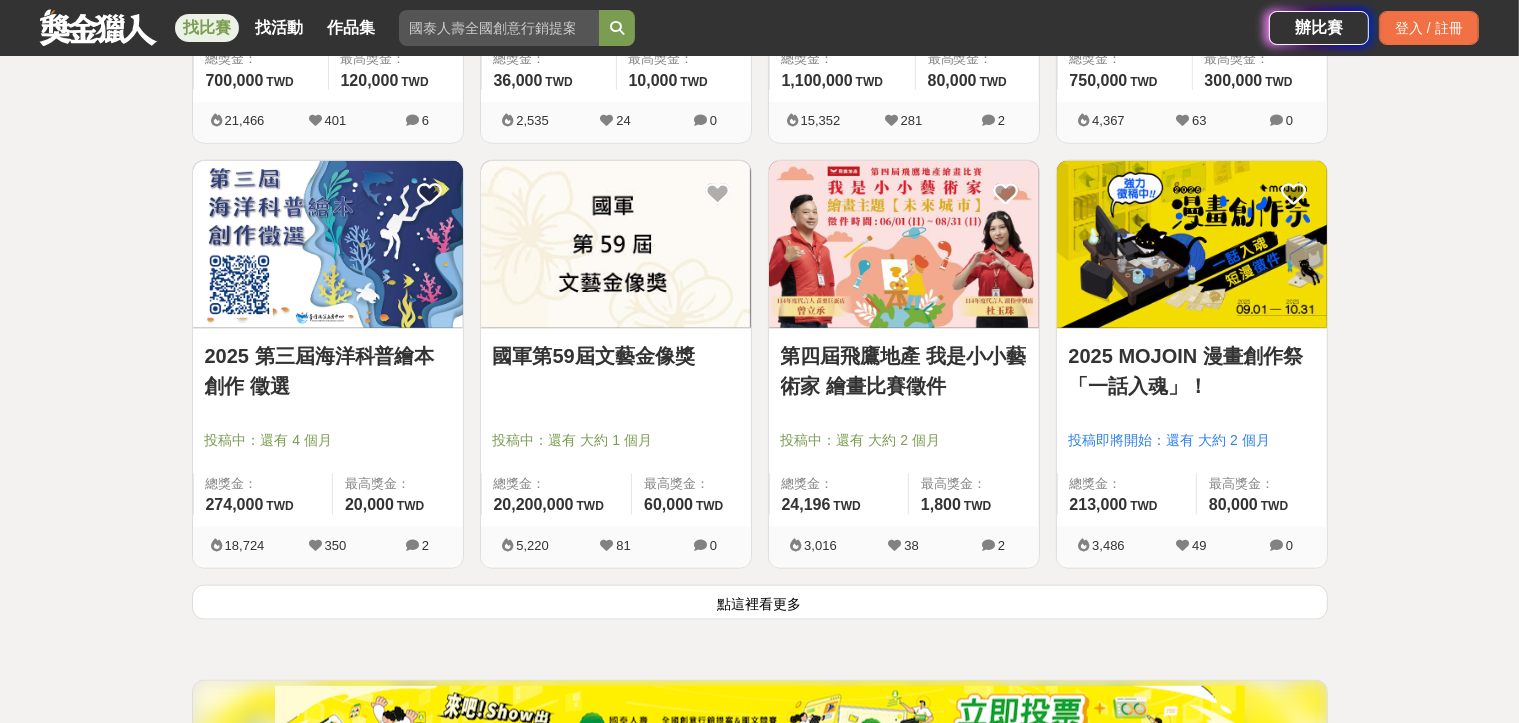 click on "點這裡看更多" at bounding box center (760, 602) 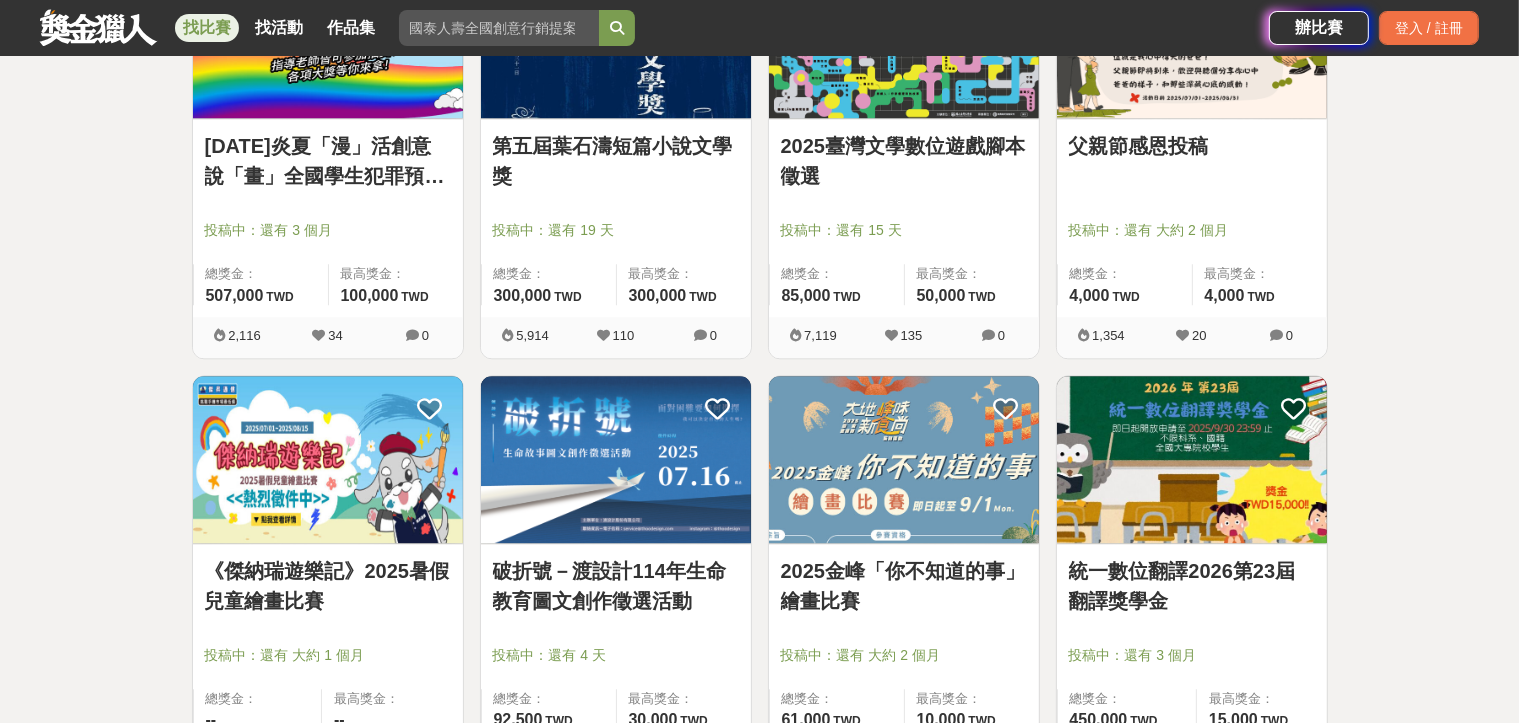 scroll, scrollTop: 5000, scrollLeft: 0, axis: vertical 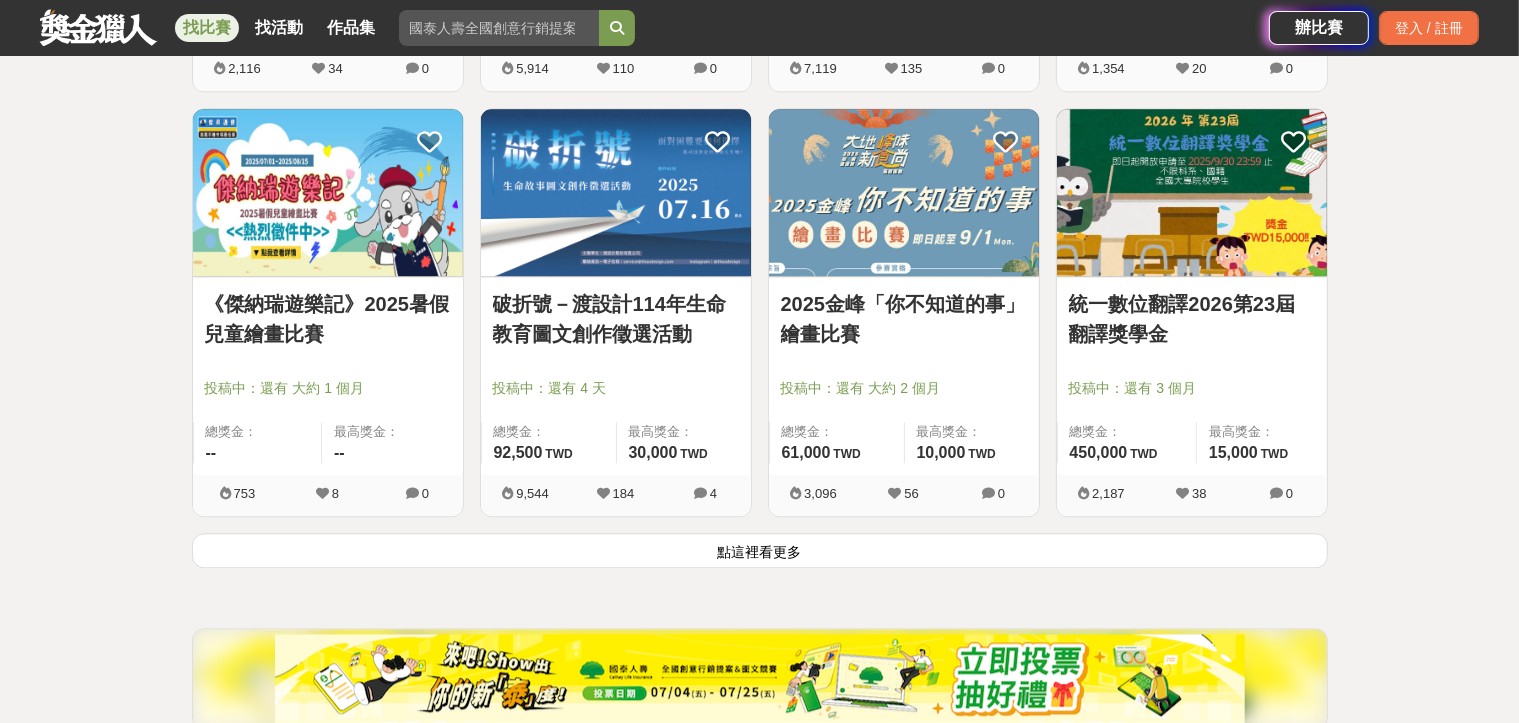 click on "點這裡看更多" at bounding box center (760, 550) 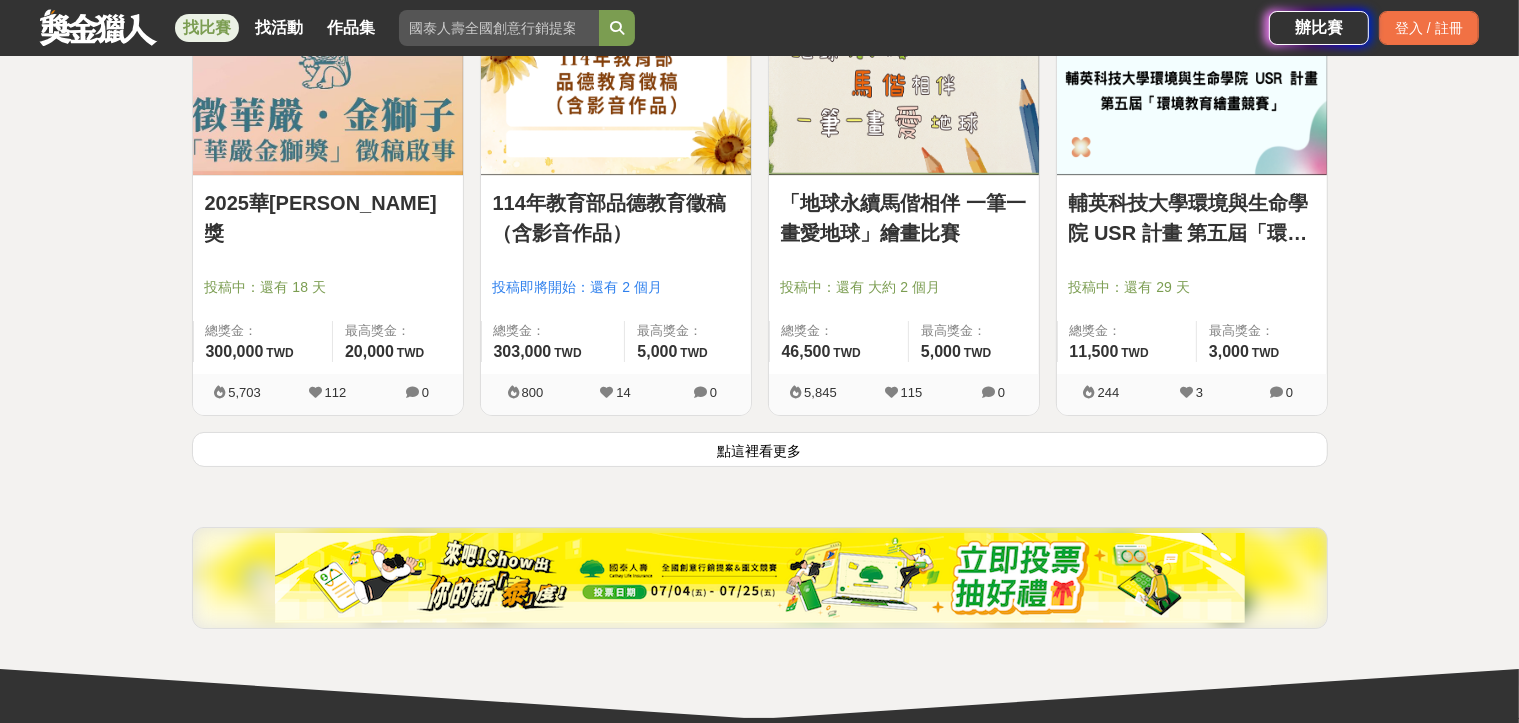 scroll, scrollTop: 7800, scrollLeft: 0, axis: vertical 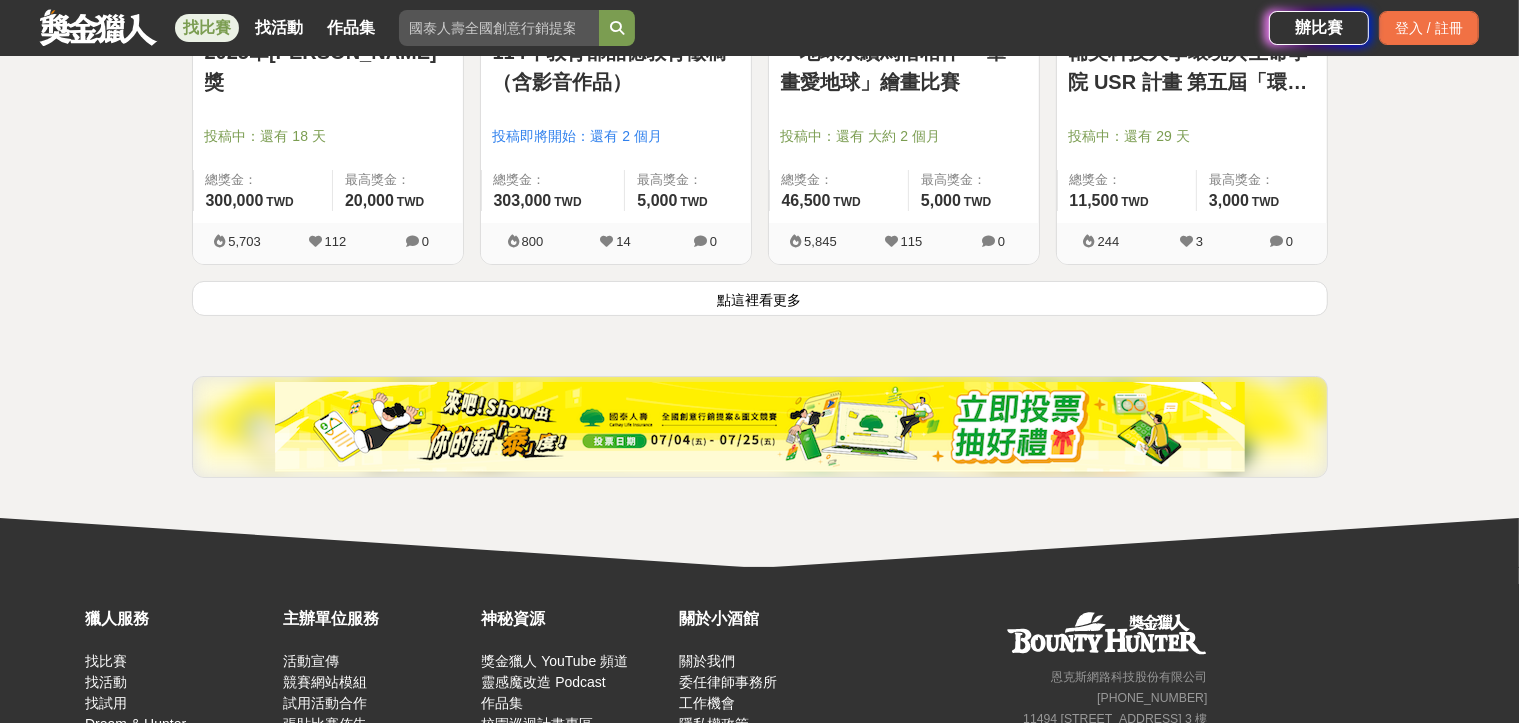 click on "點這裡看更多" at bounding box center [760, 298] 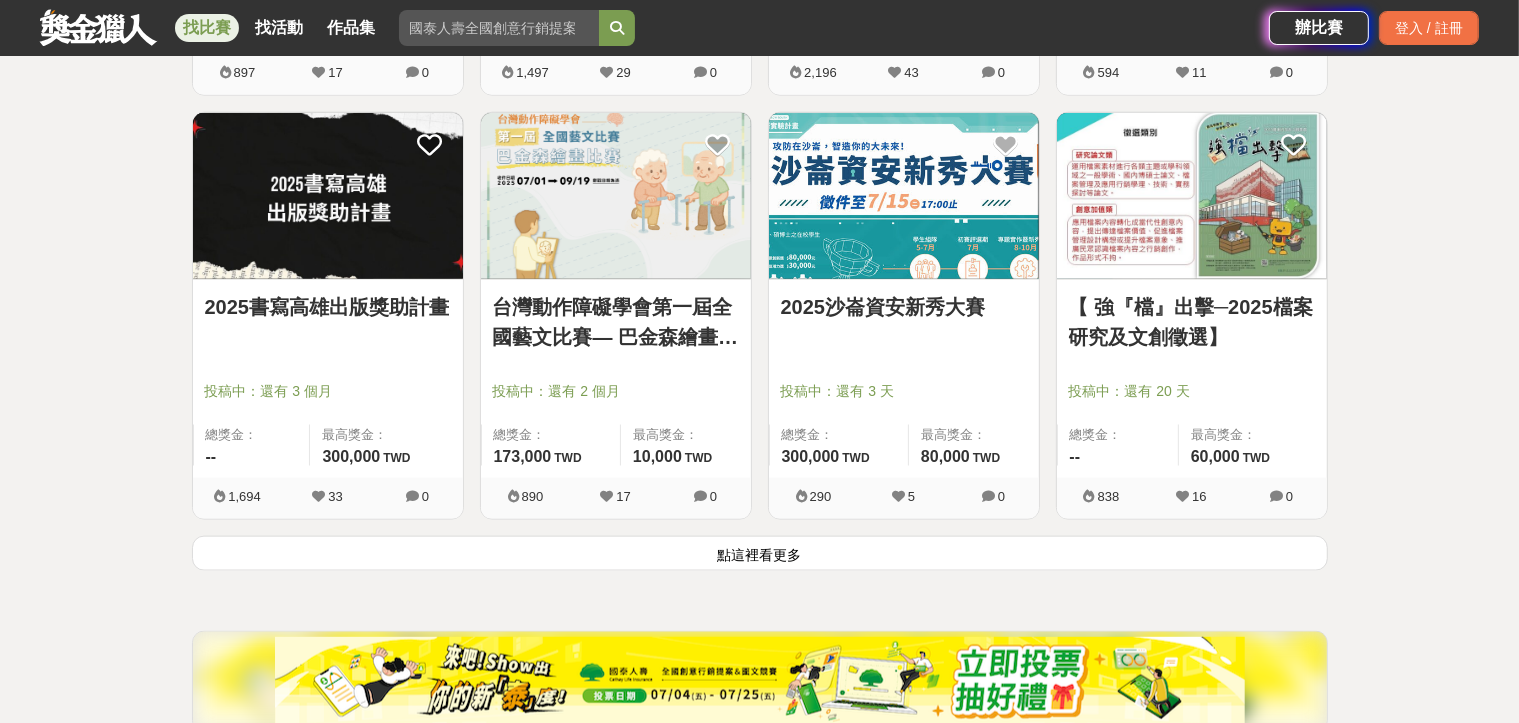 scroll, scrollTop: 10133, scrollLeft: 0, axis: vertical 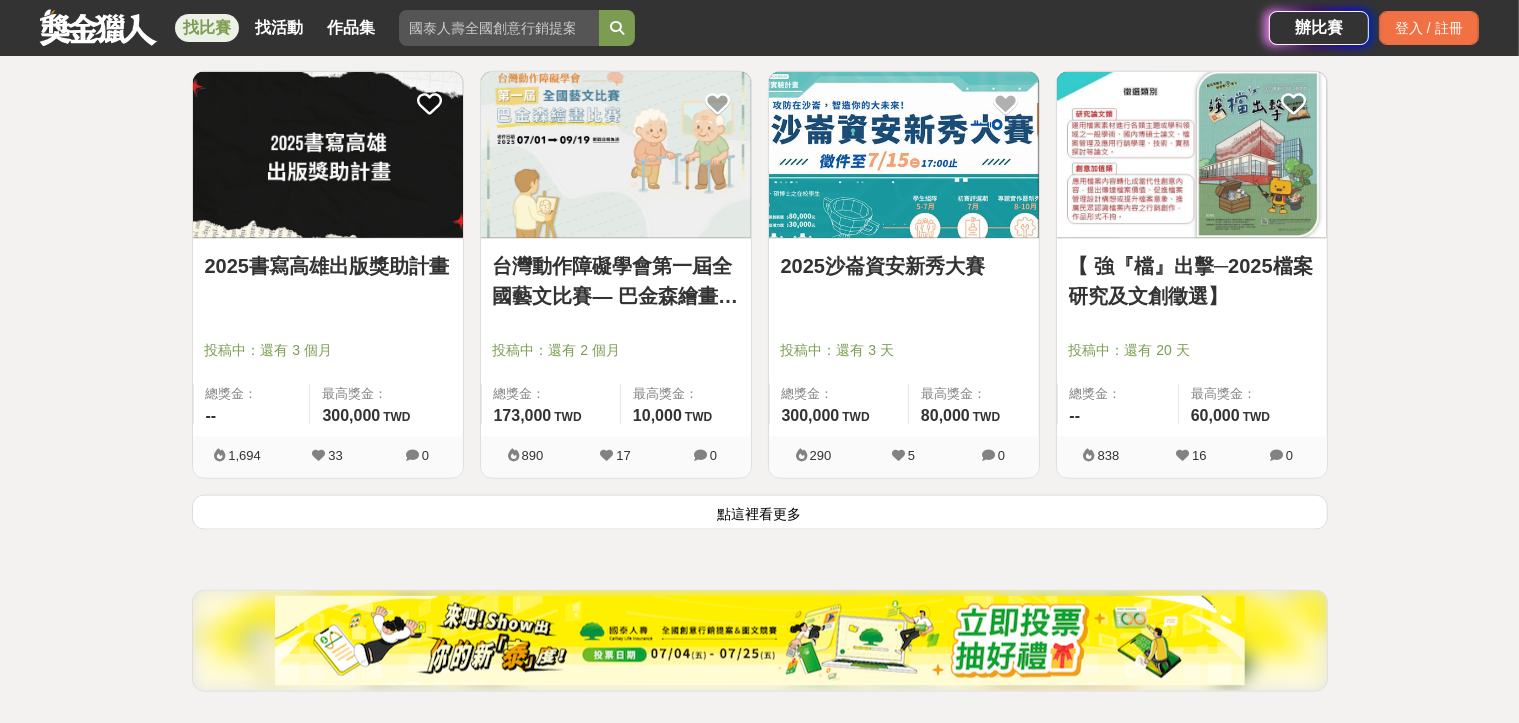 click on "點這裡看更多" at bounding box center (760, 512) 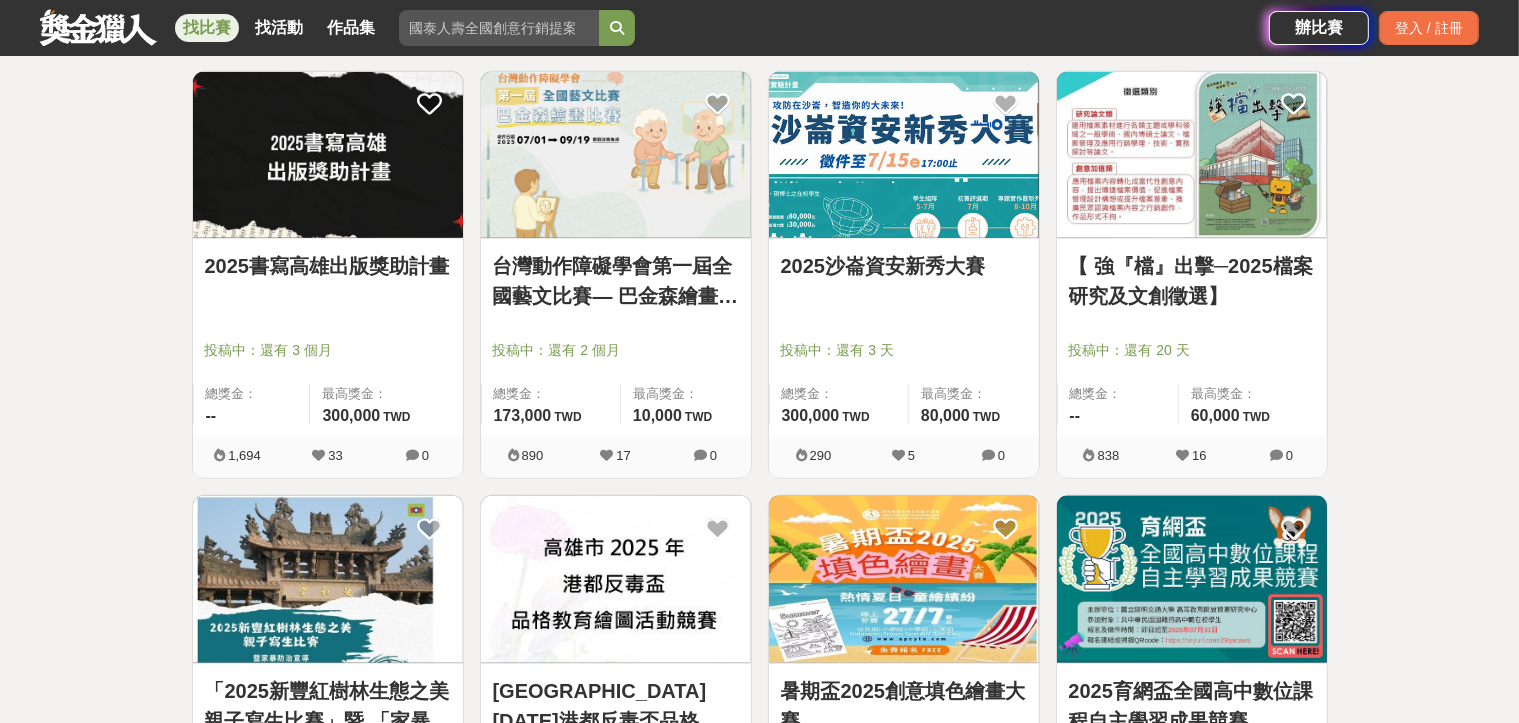 scroll, scrollTop: 10466, scrollLeft: 0, axis: vertical 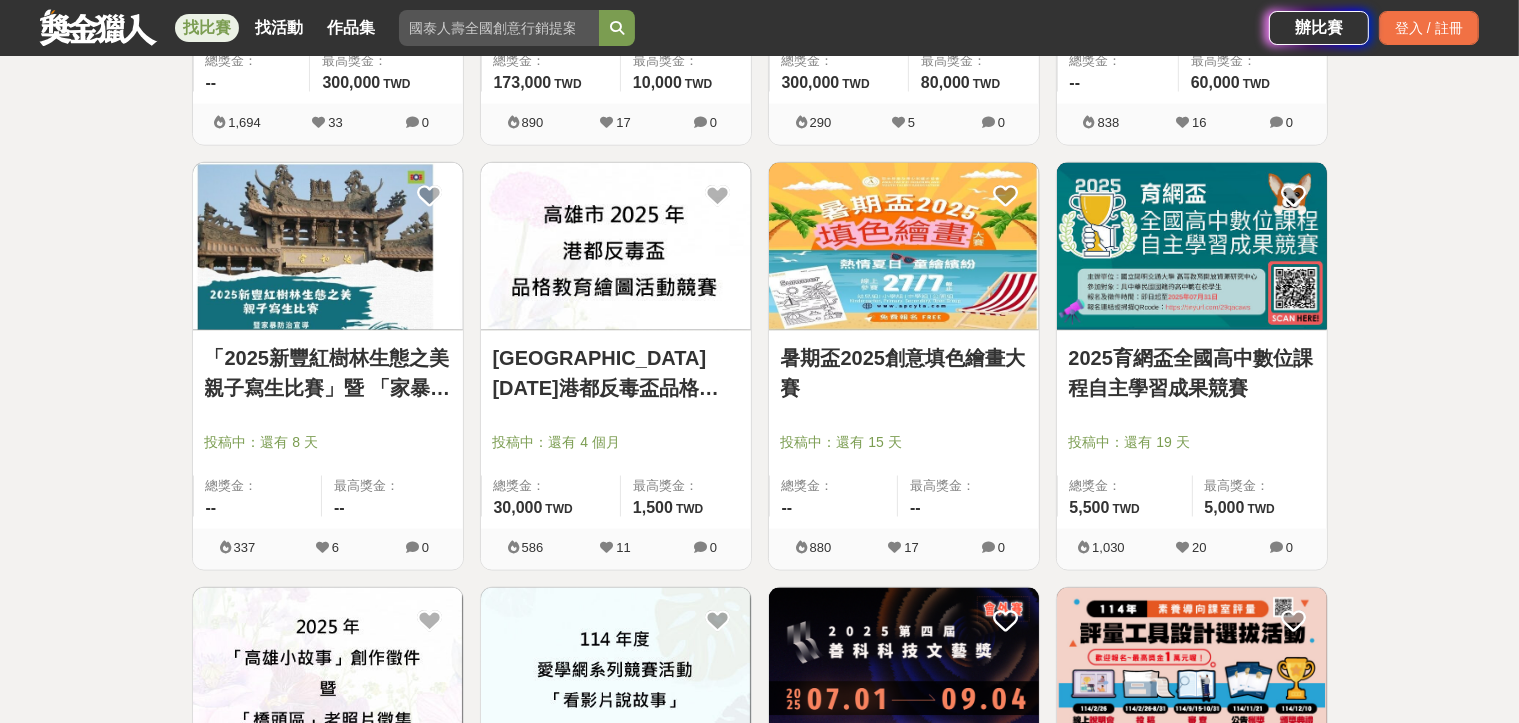 click at bounding box center (904, 246) 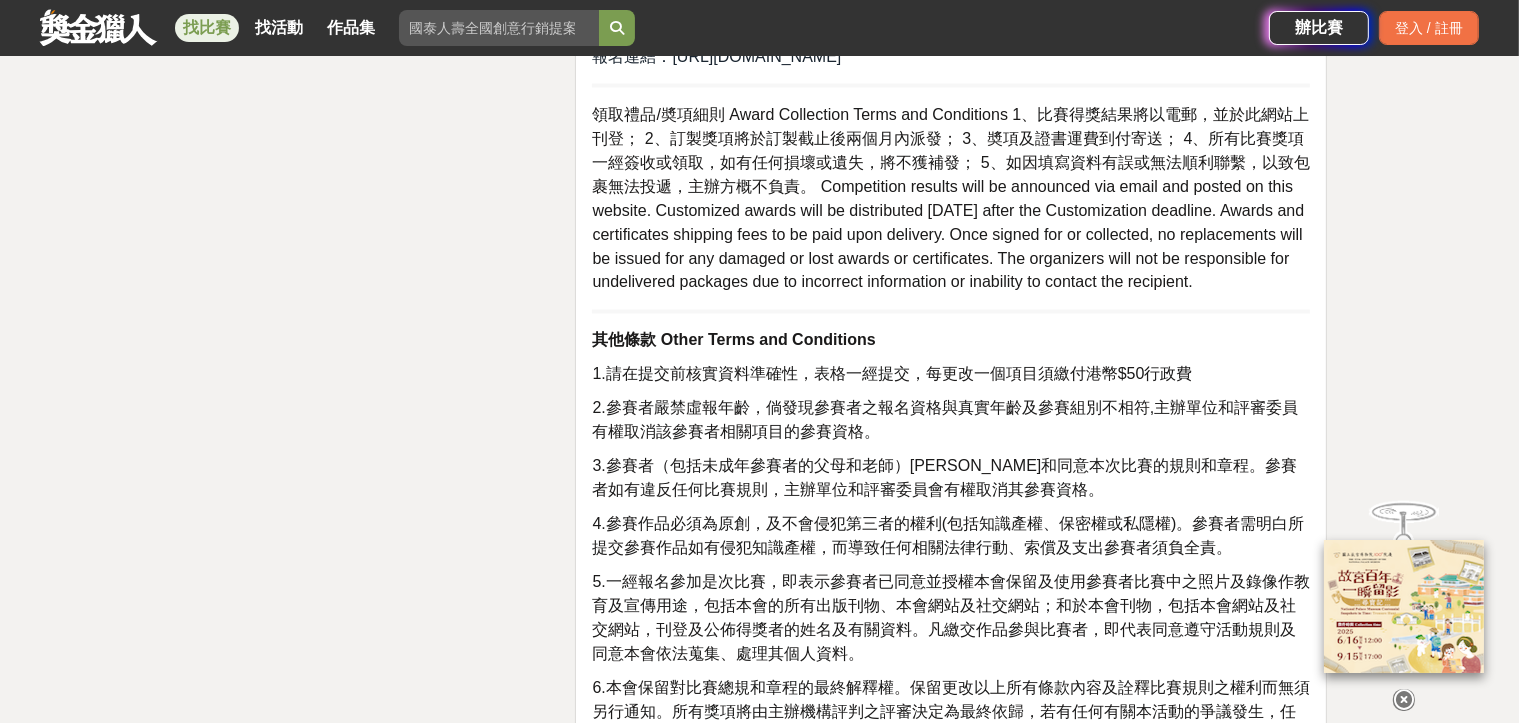 scroll, scrollTop: 3133, scrollLeft: 0, axis: vertical 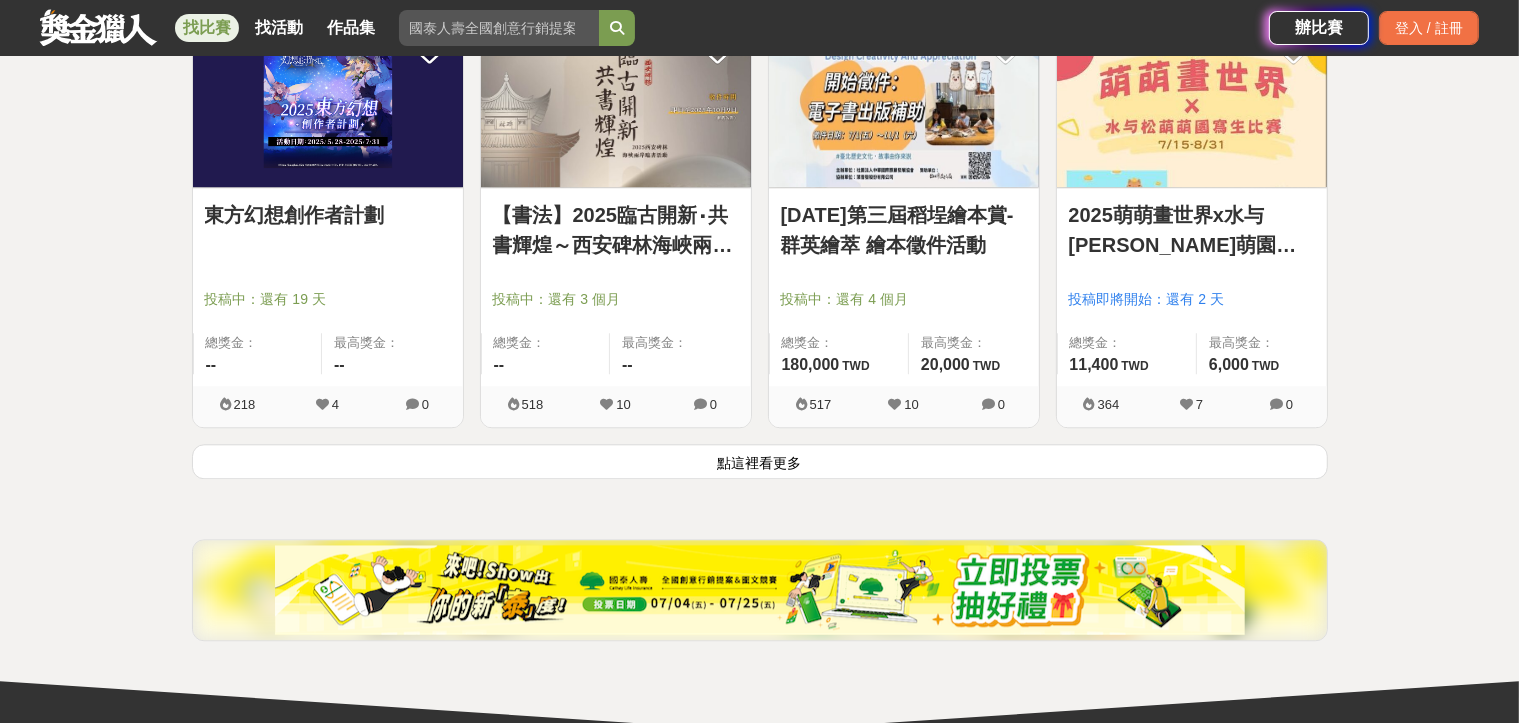 click on "點這裡看更多" at bounding box center [760, 461] 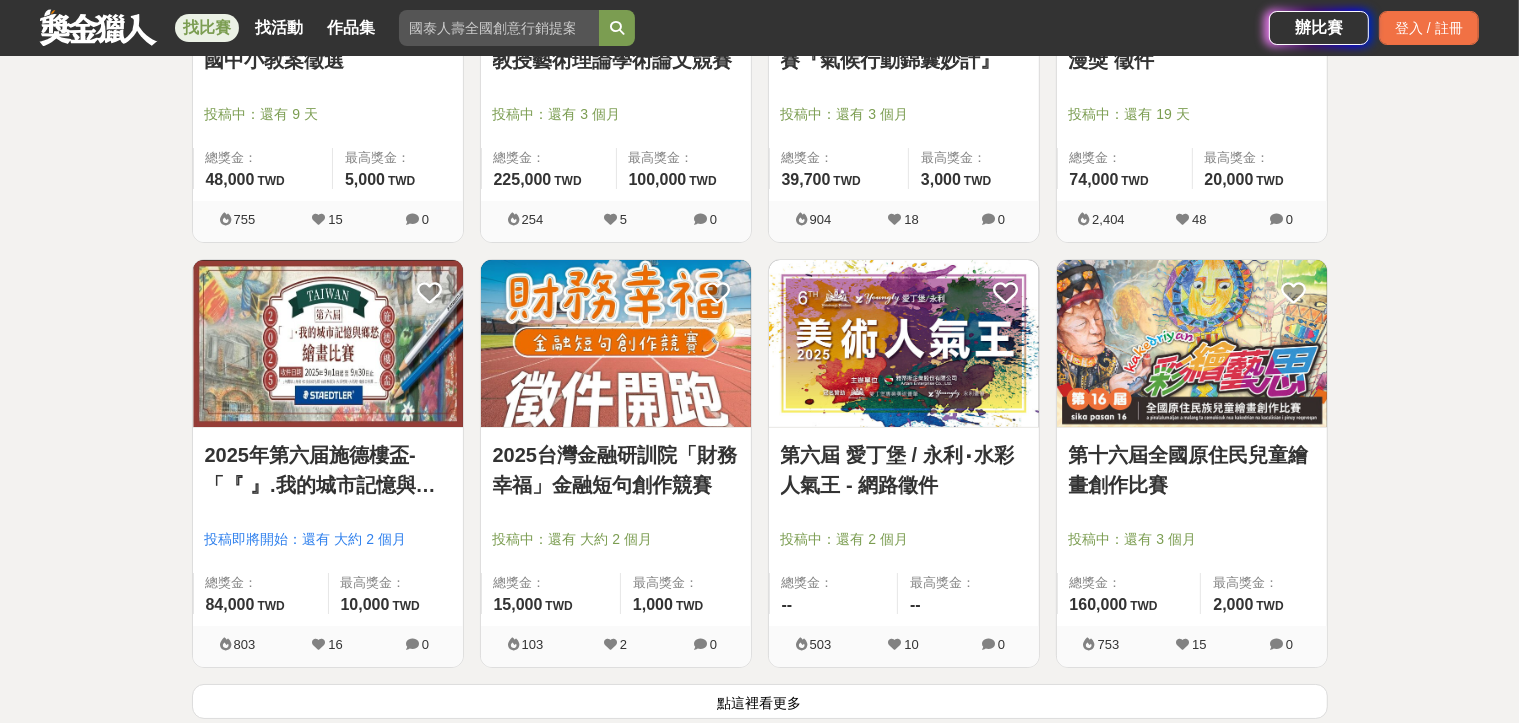 scroll, scrollTop: 15332, scrollLeft: 0, axis: vertical 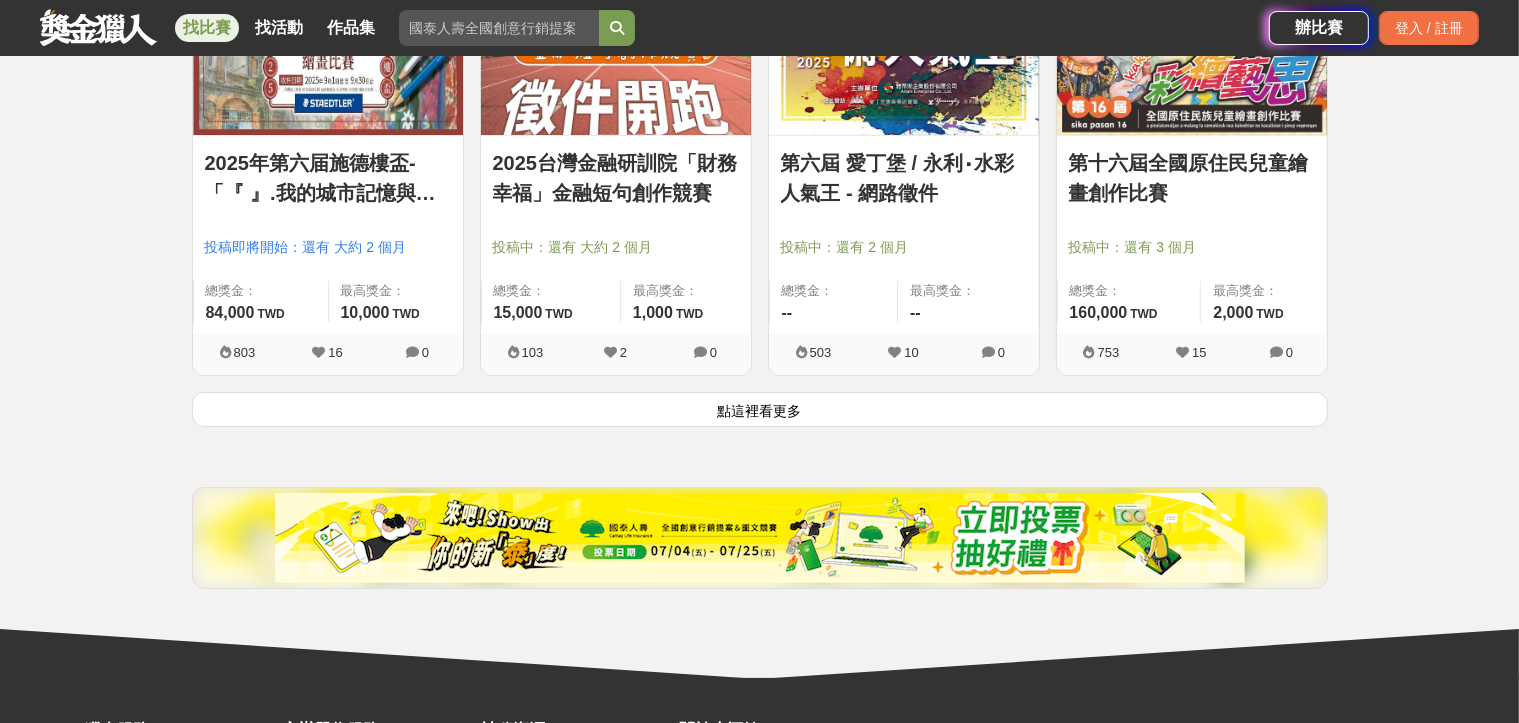 click on "點這裡看更多" at bounding box center [760, 409] 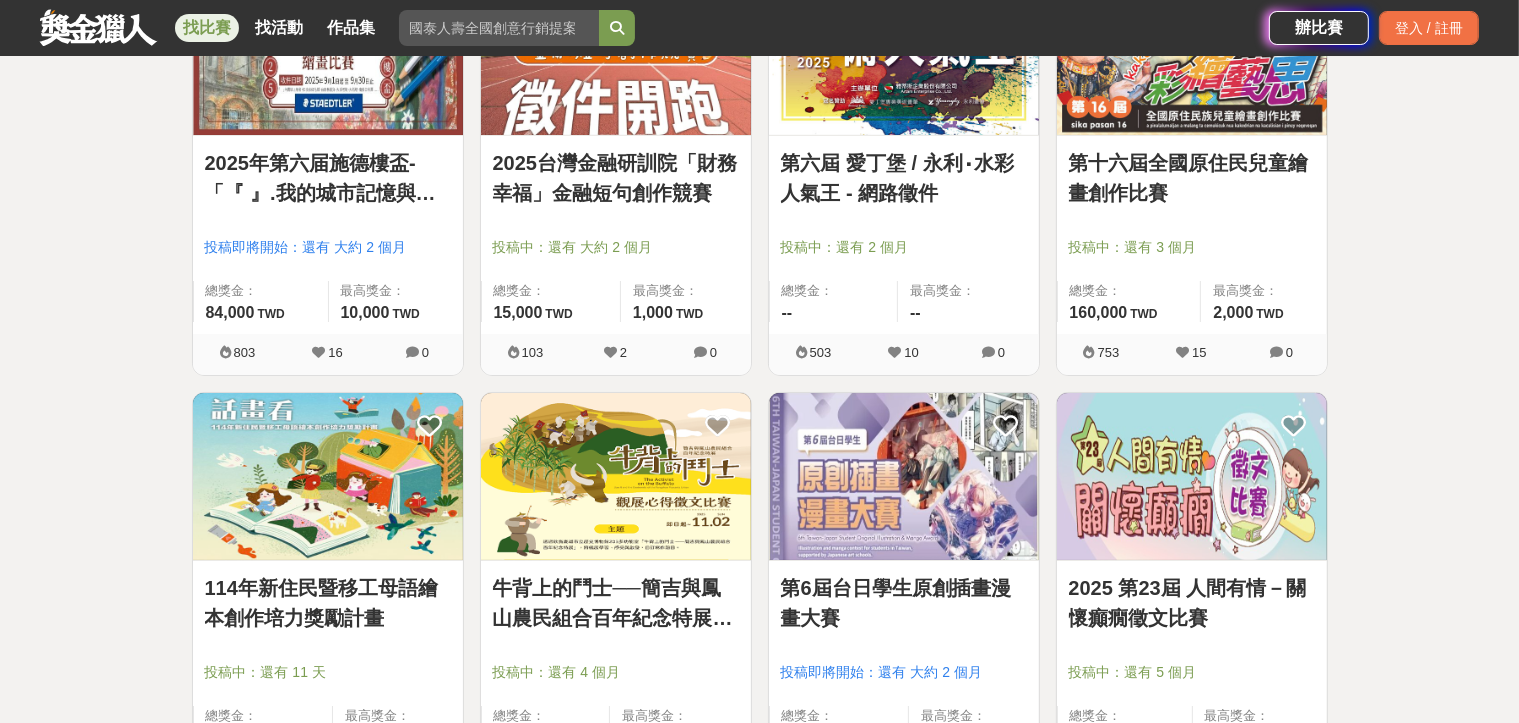 scroll, scrollTop: 15600, scrollLeft: 0, axis: vertical 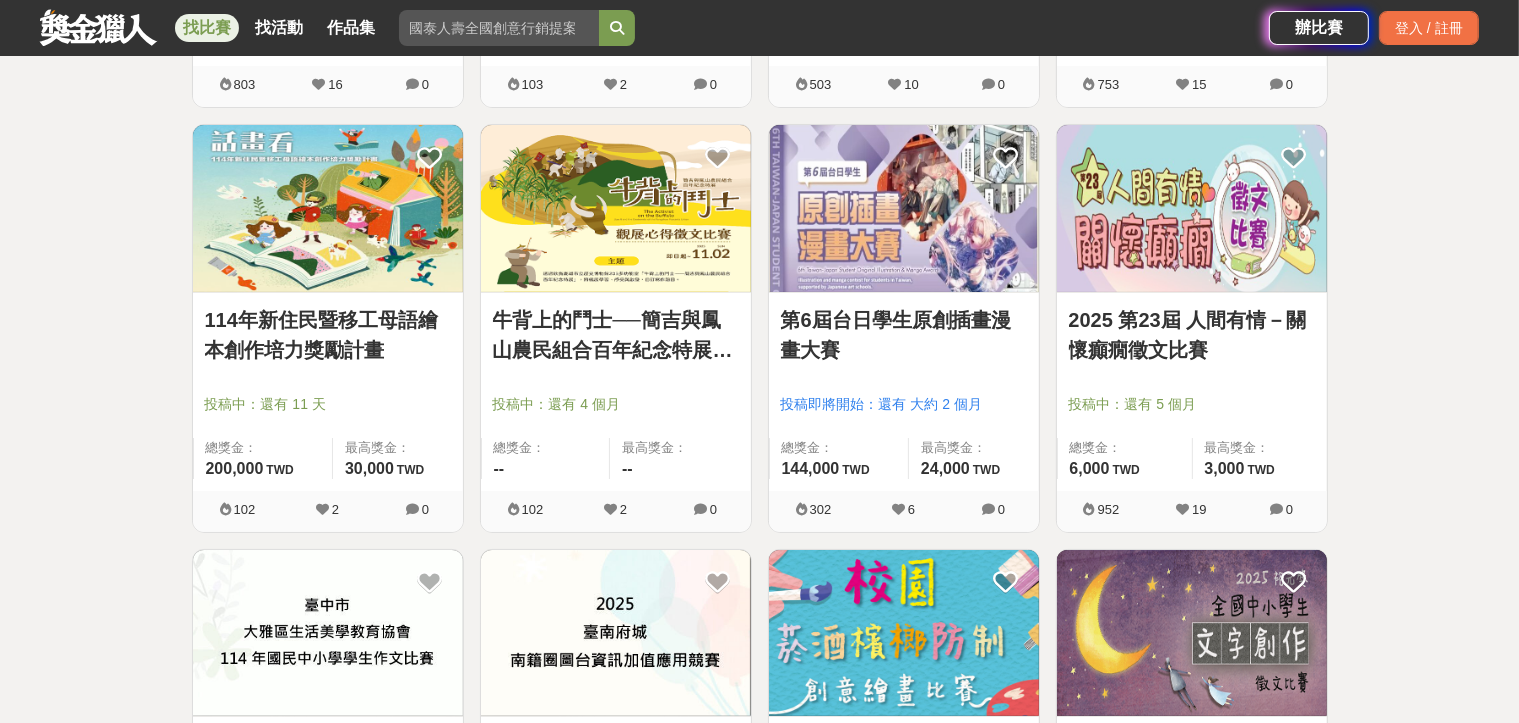 click on "2025 第23屆 人間有情－關懷癲癇徵文比賽" at bounding box center (1192, 335) 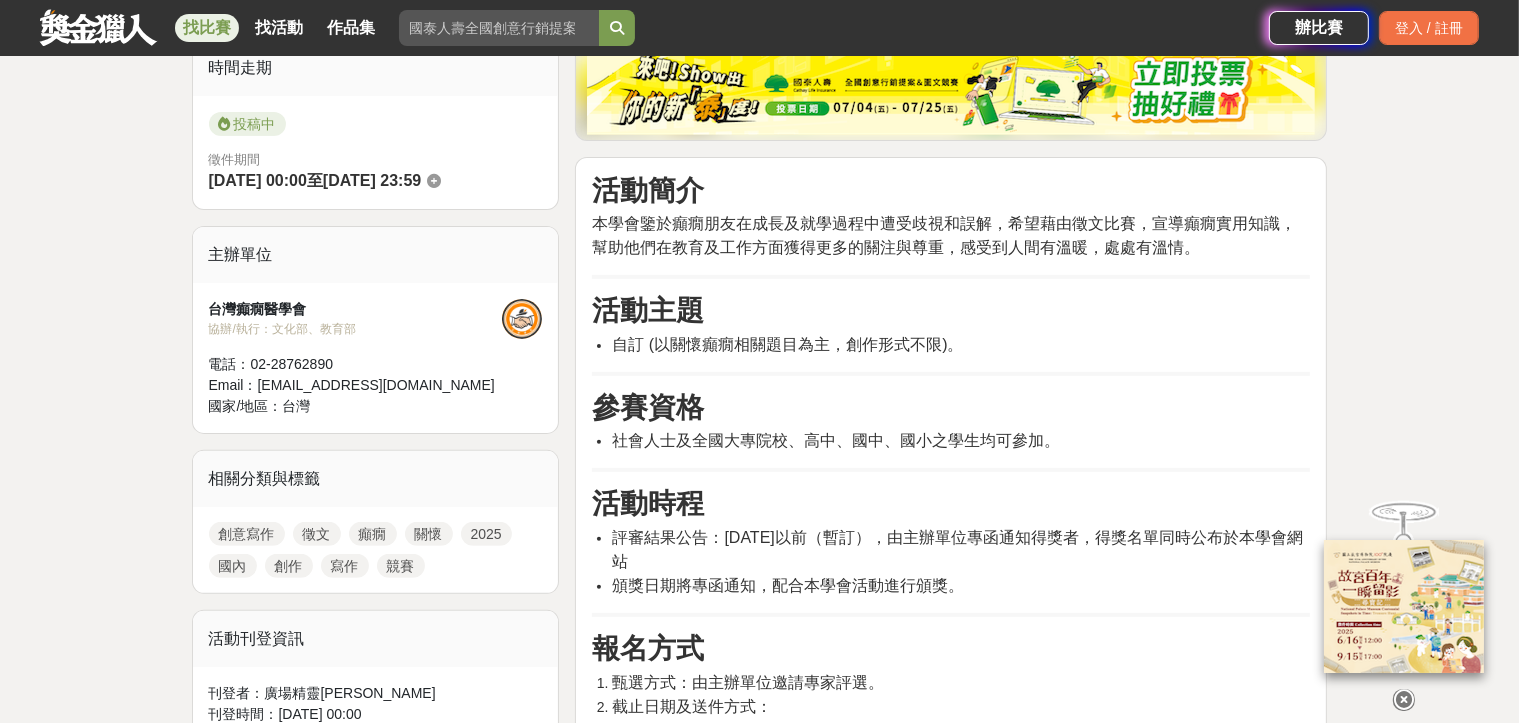 scroll, scrollTop: 133, scrollLeft: 0, axis: vertical 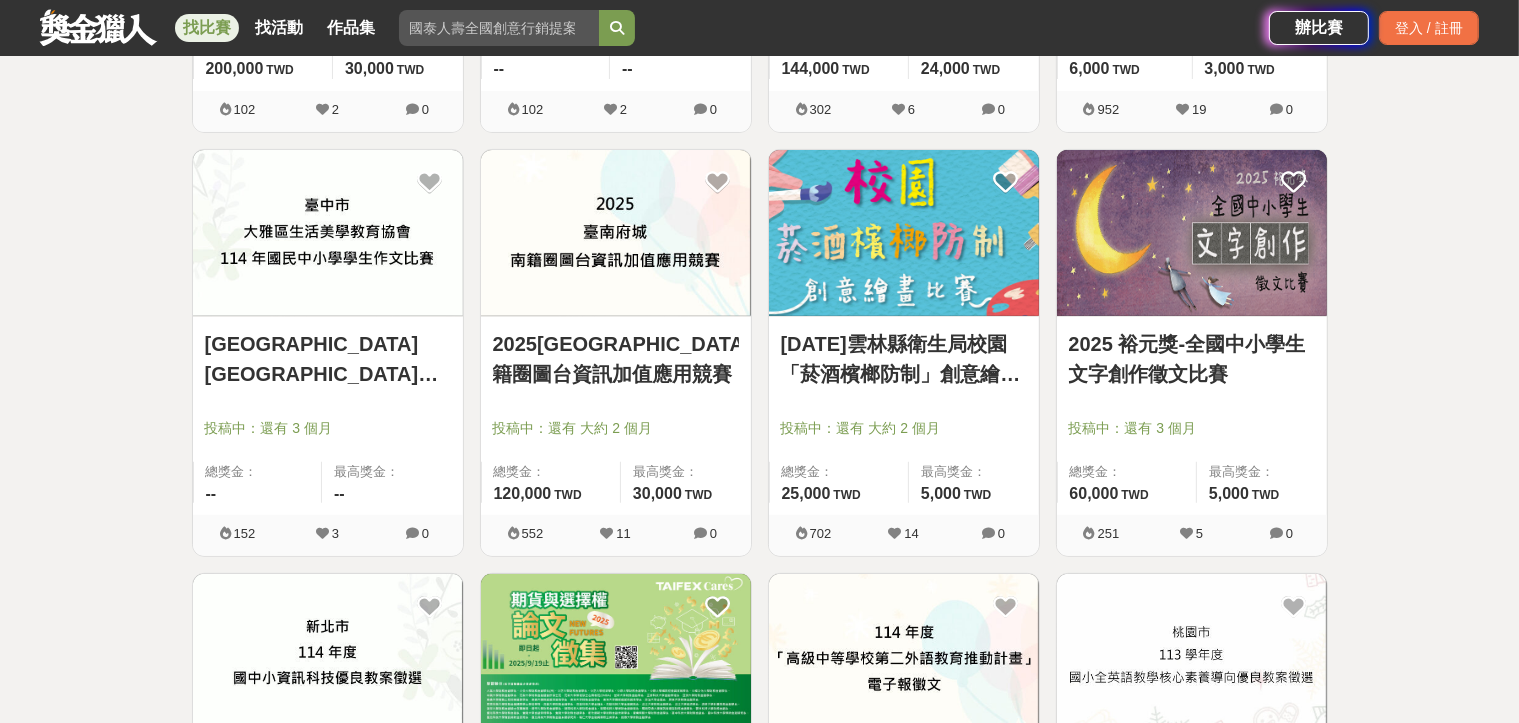 click on "2025 裕元獎-全國中小學生文字創作徵文比賽" at bounding box center (1192, 359) 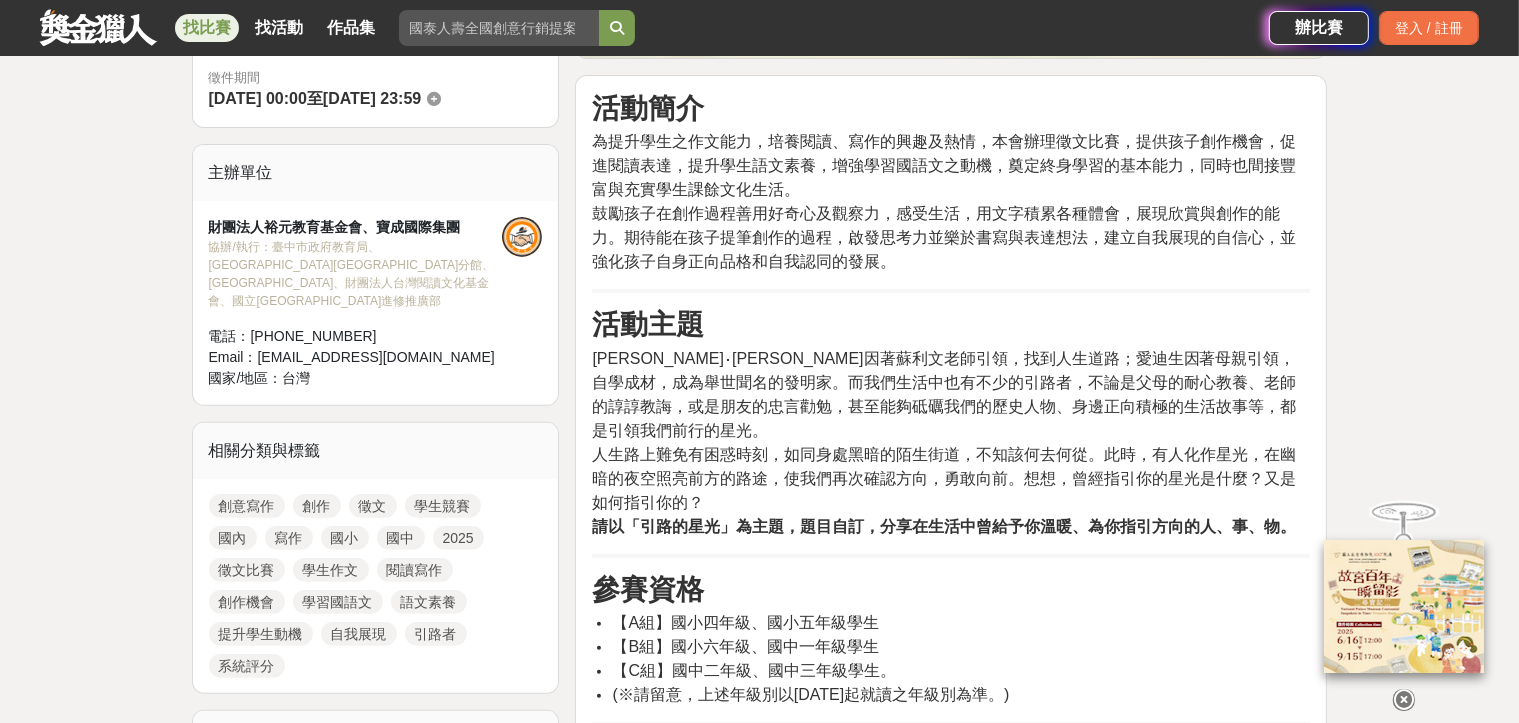 scroll, scrollTop: 600, scrollLeft: 0, axis: vertical 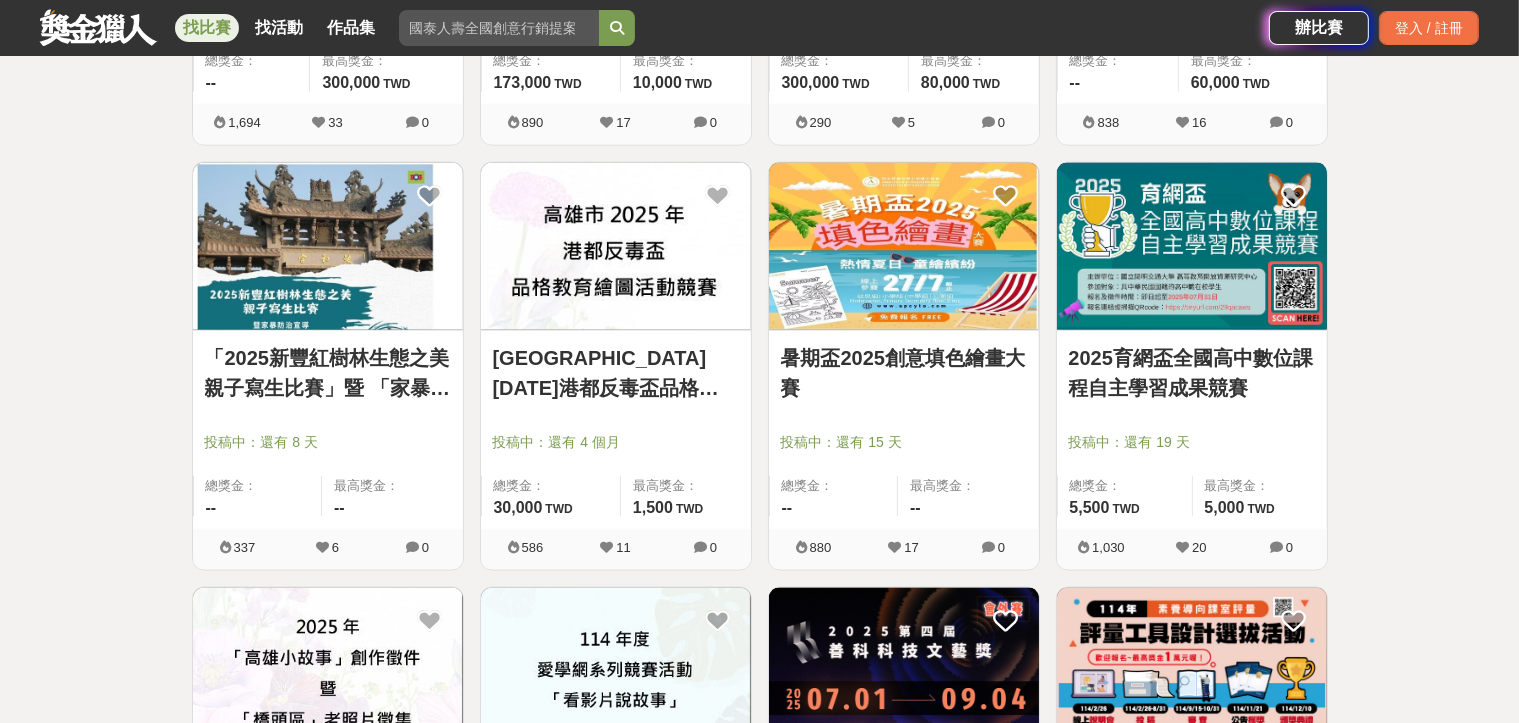 click at bounding box center (904, 246) 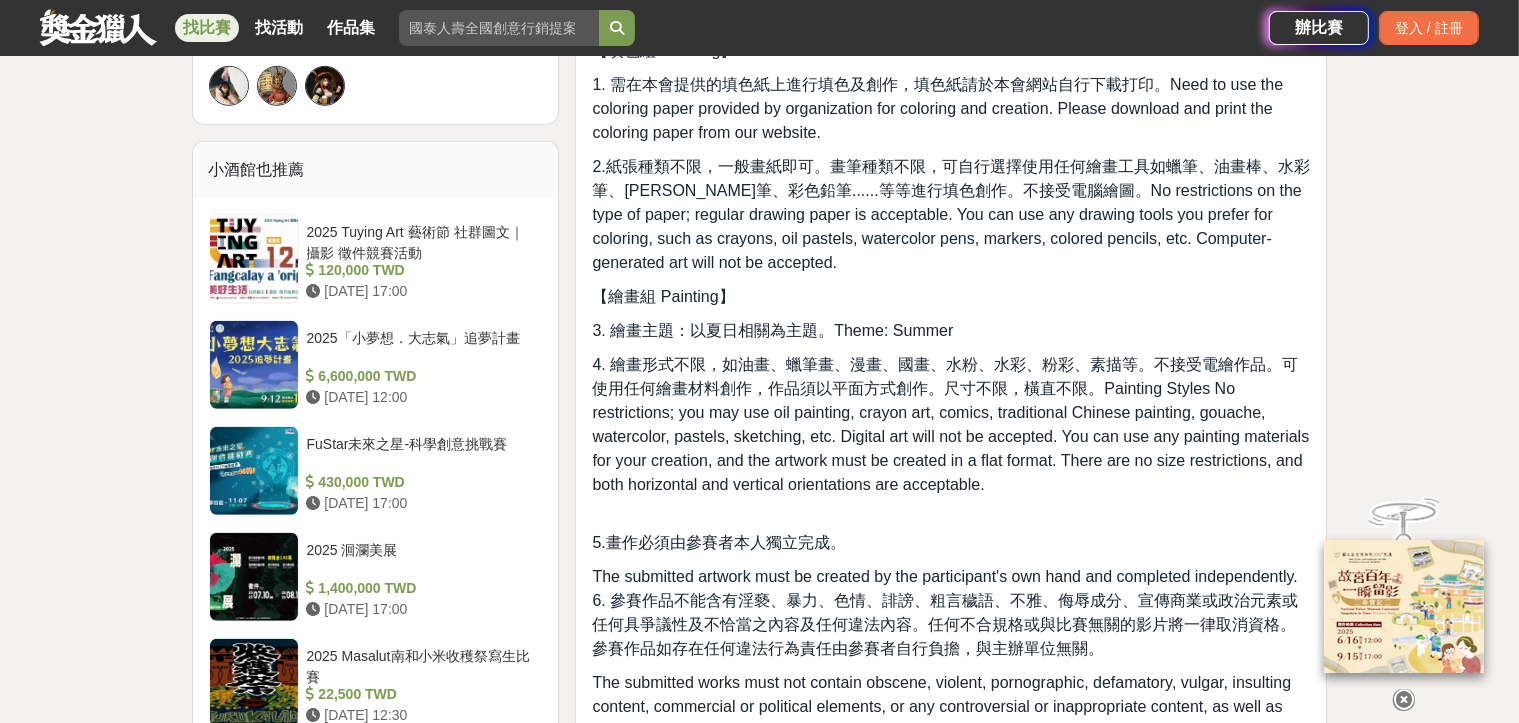 scroll, scrollTop: 1800, scrollLeft: 0, axis: vertical 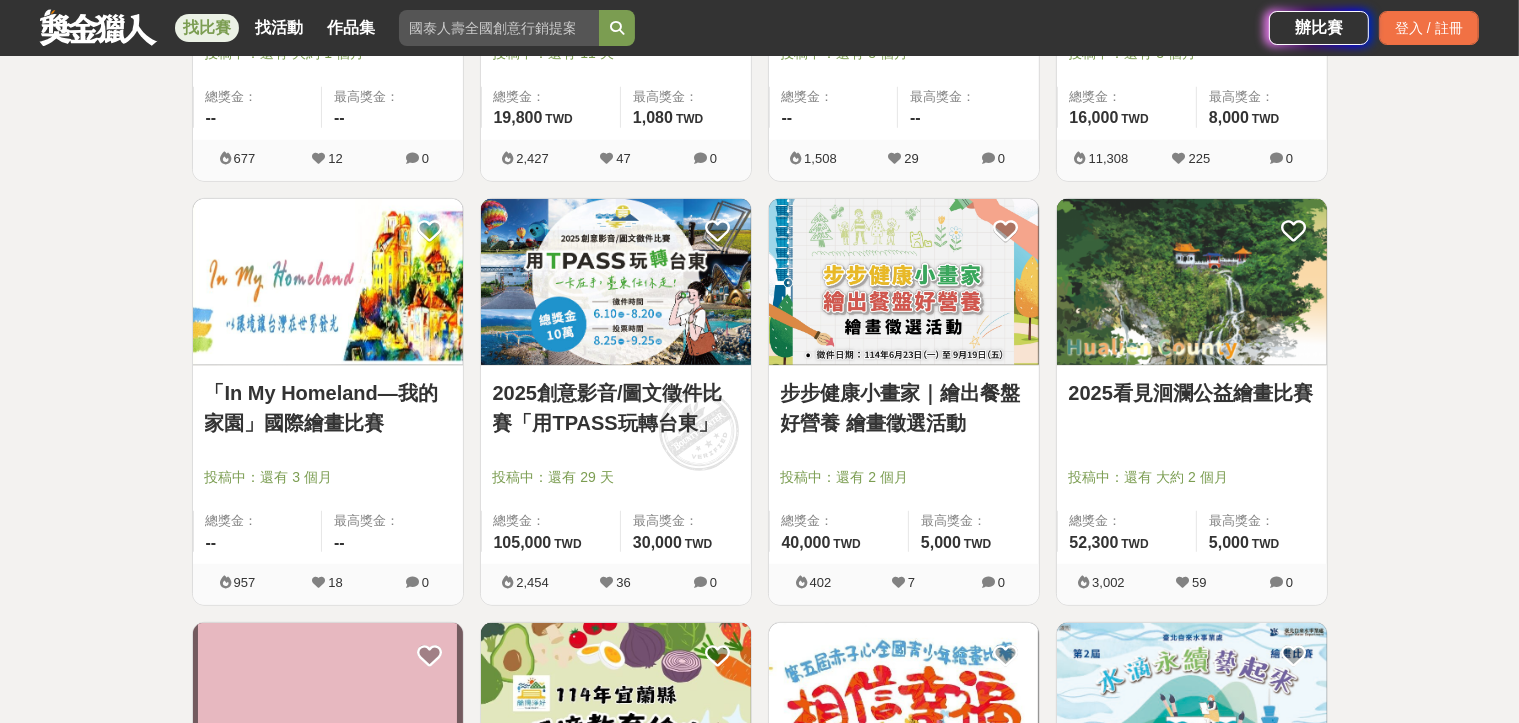 click at bounding box center [328, 282] 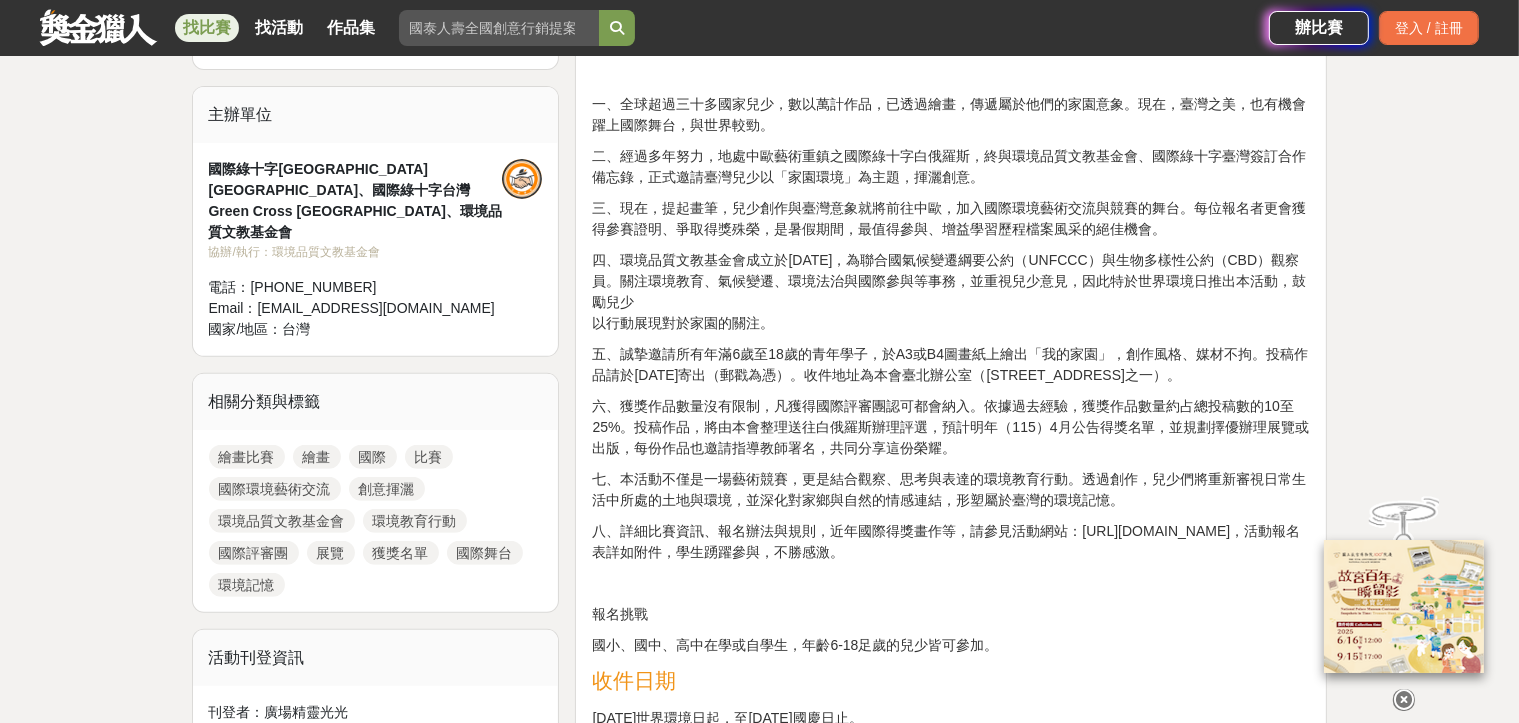 scroll, scrollTop: 533, scrollLeft: 0, axis: vertical 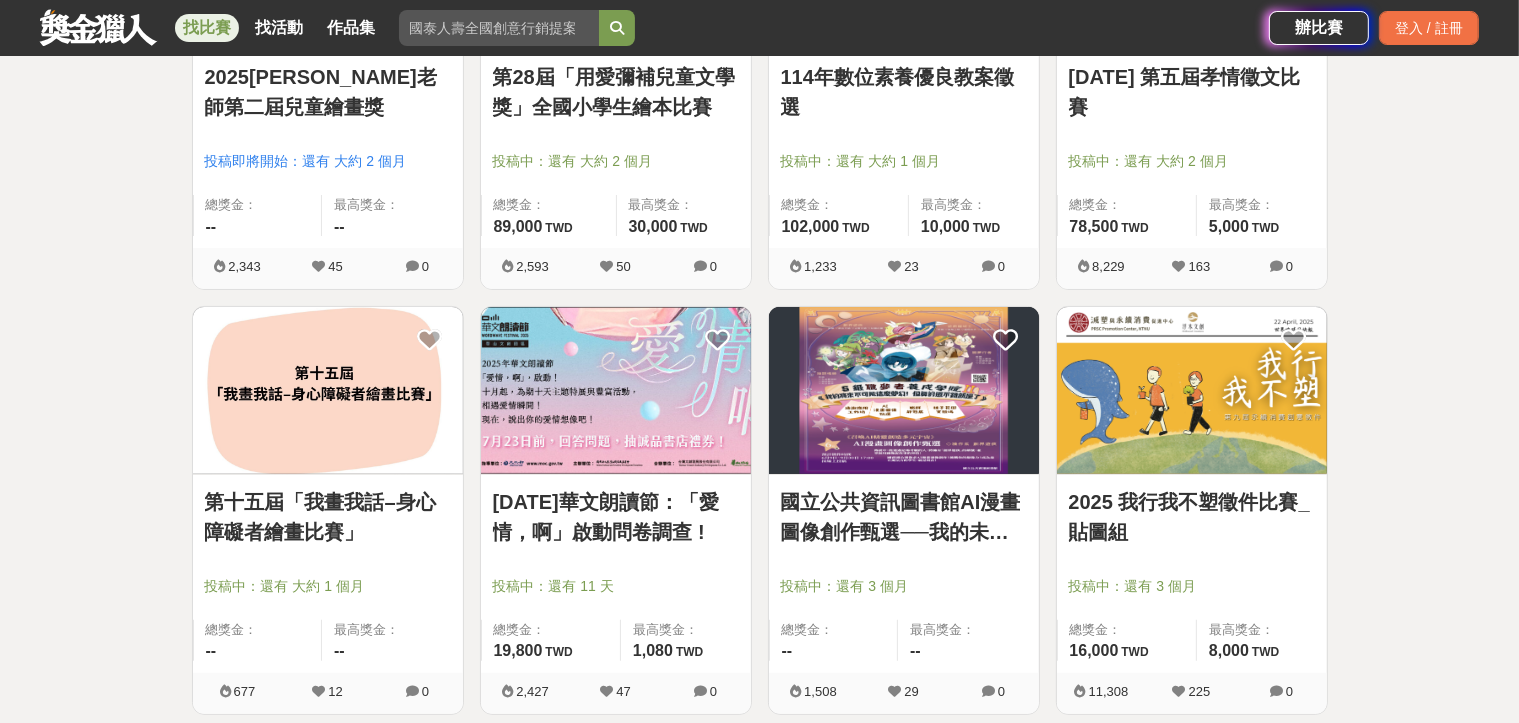 click at bounding box center (328, 390) 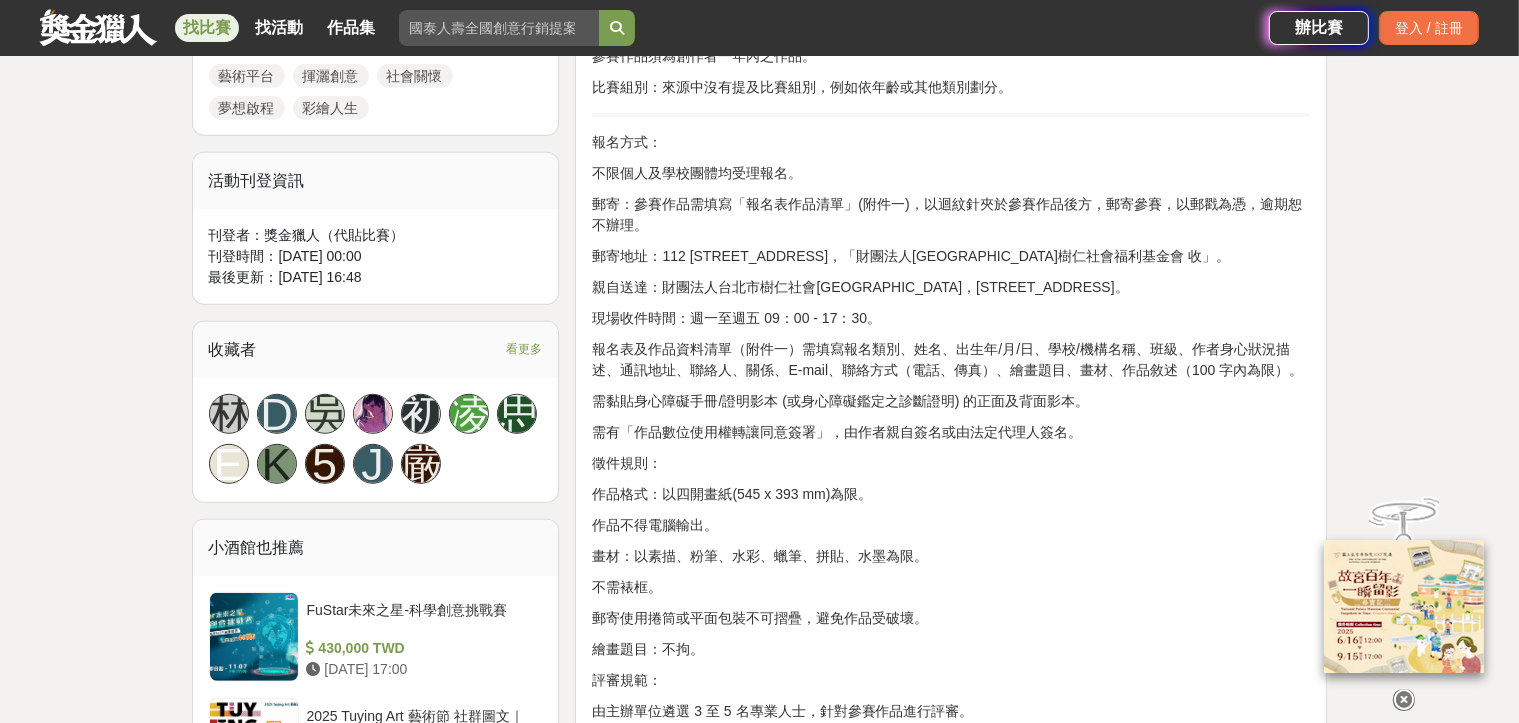 scroll, scrollTop: 1266, scrollLeft: 0, axis: vertical 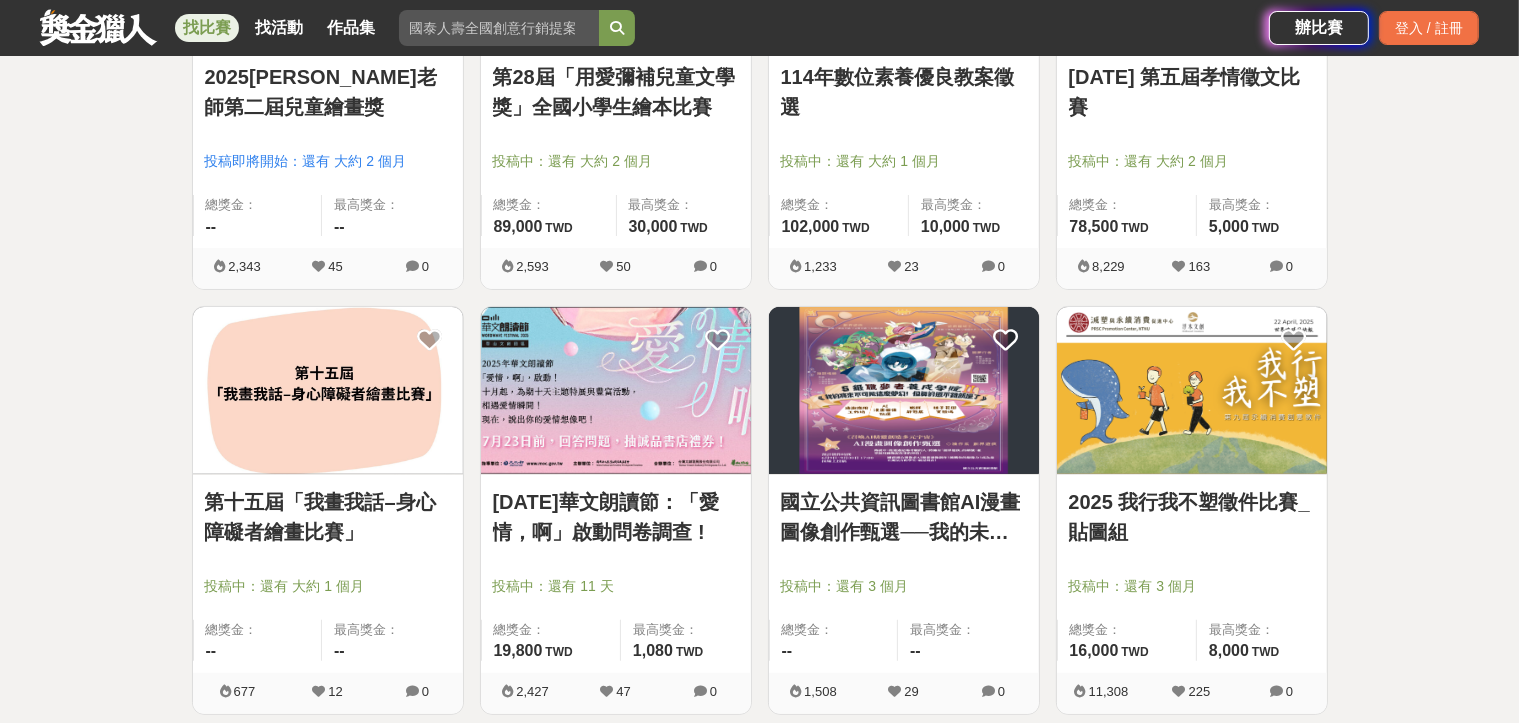 click at bounding box center [1192, 390] 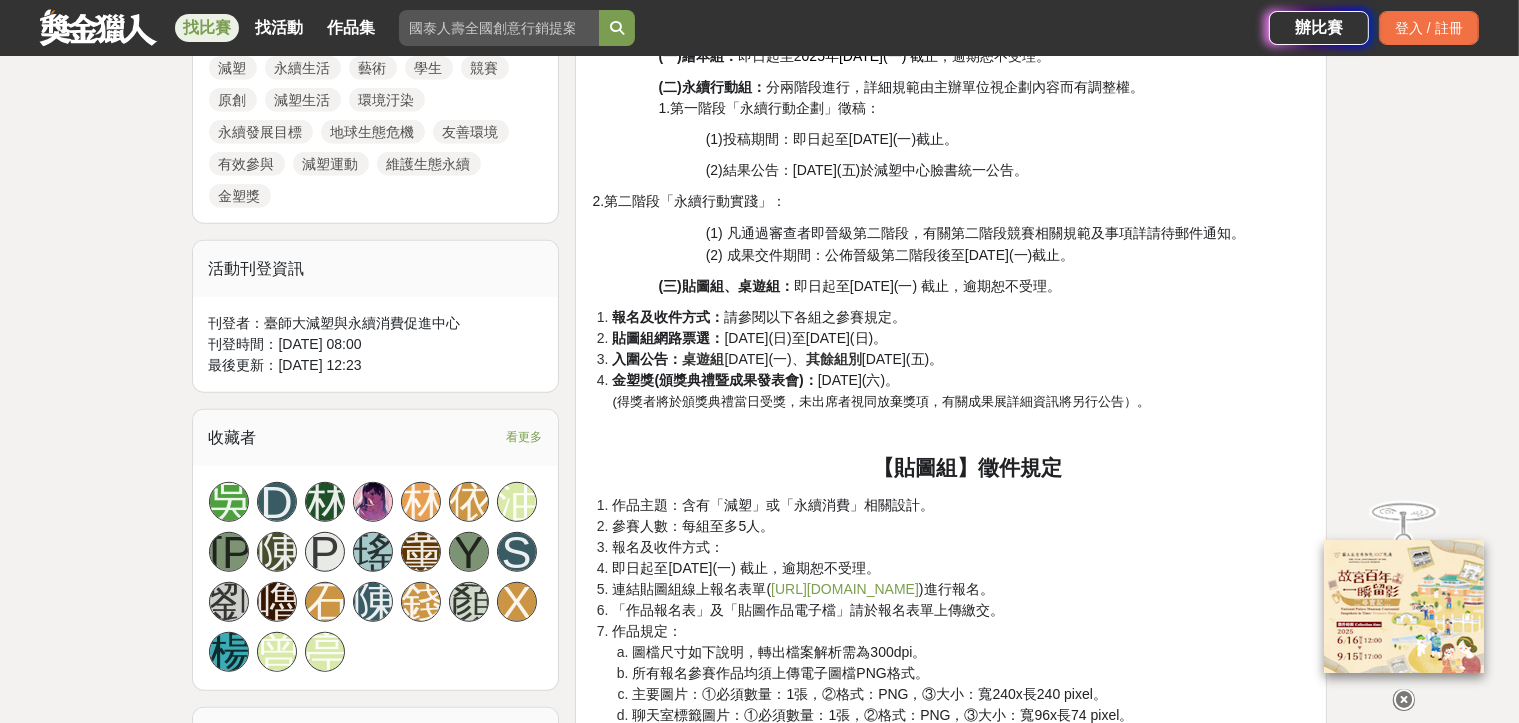 scroll, scrollTop: 1266, scrollLeft: 0, axis: vertical 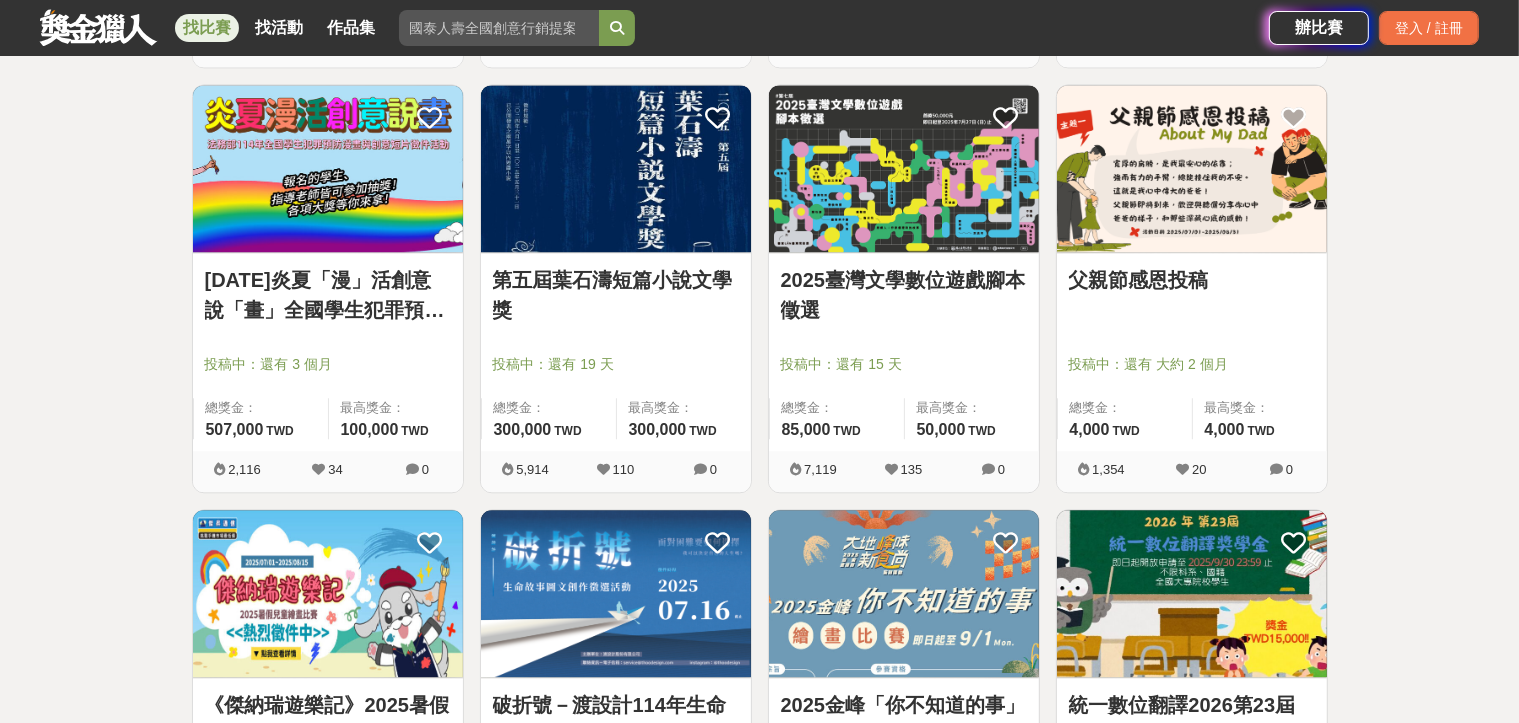 click at bounding box center [1192, 168] 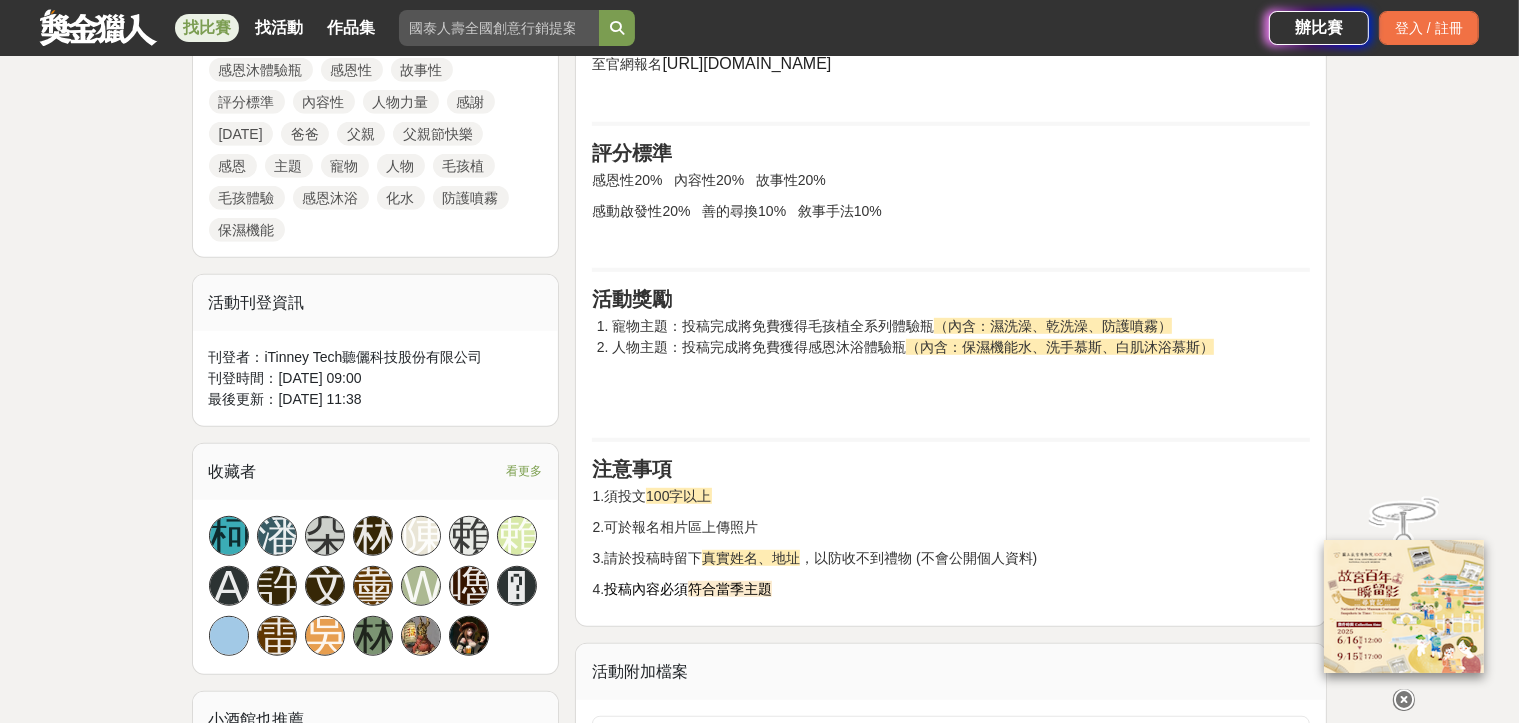 scroll, scrollTop: 1066, scrollLeft: 0, axis: vertical 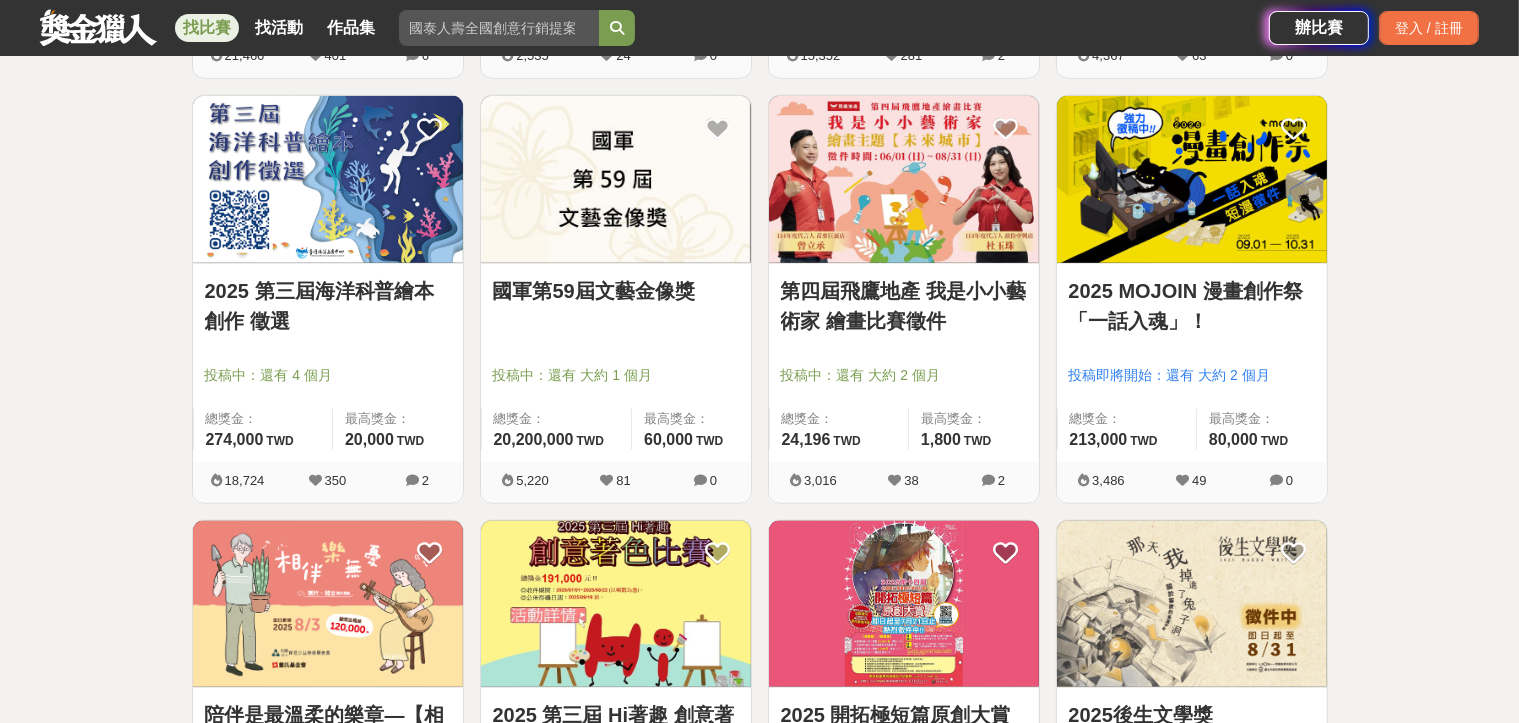 click at bounding box center (616, 604) 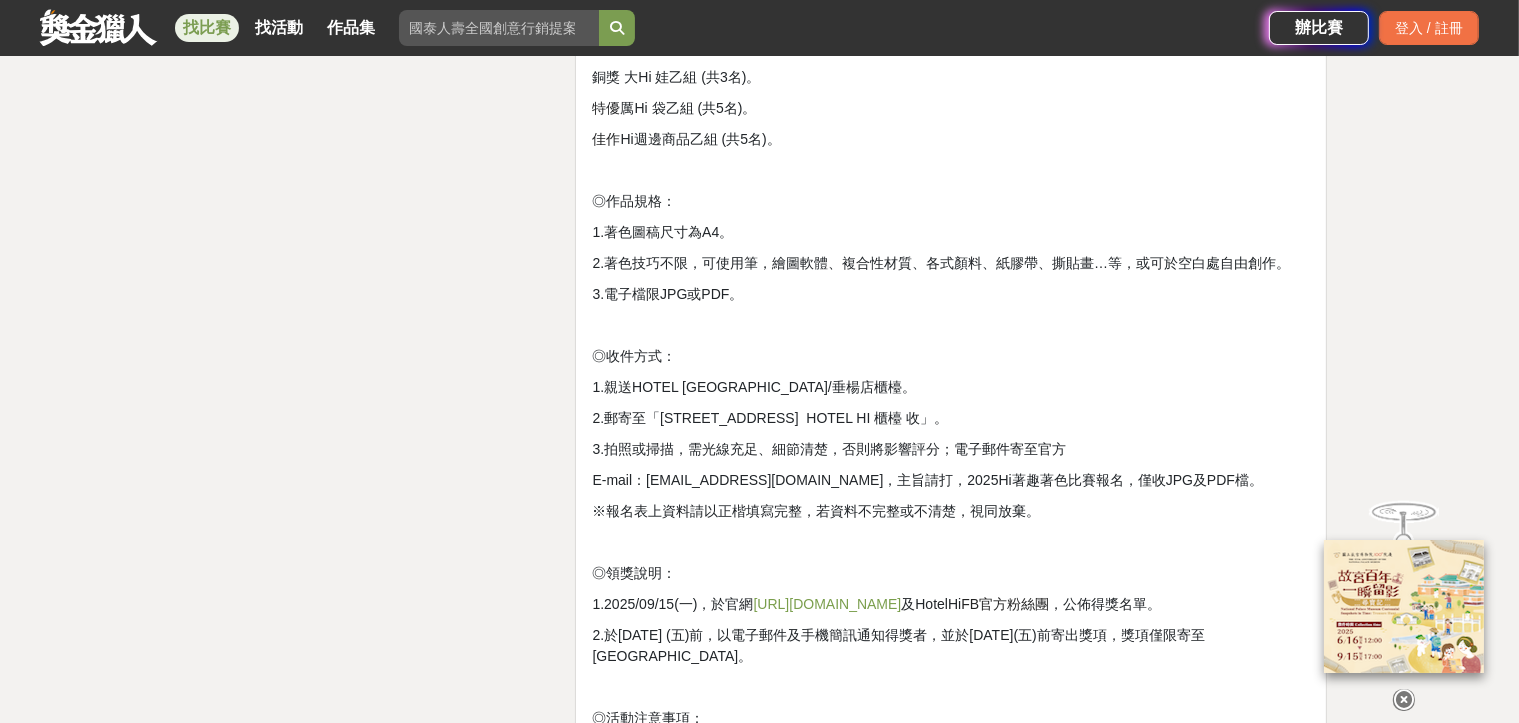 scroll, scrollTop: 4000, scrollLeft: 0, axis: vertical 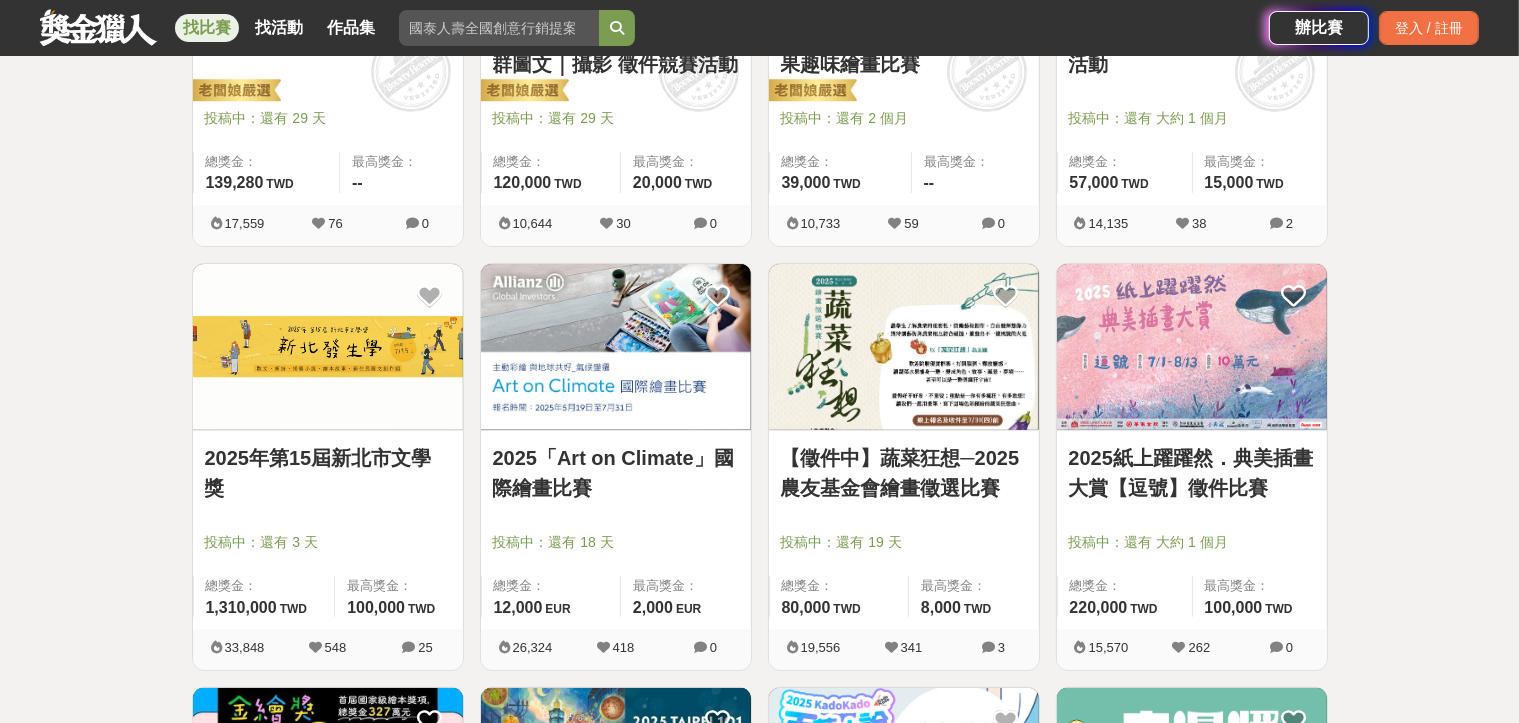 click at bounding box center [1192, 347] 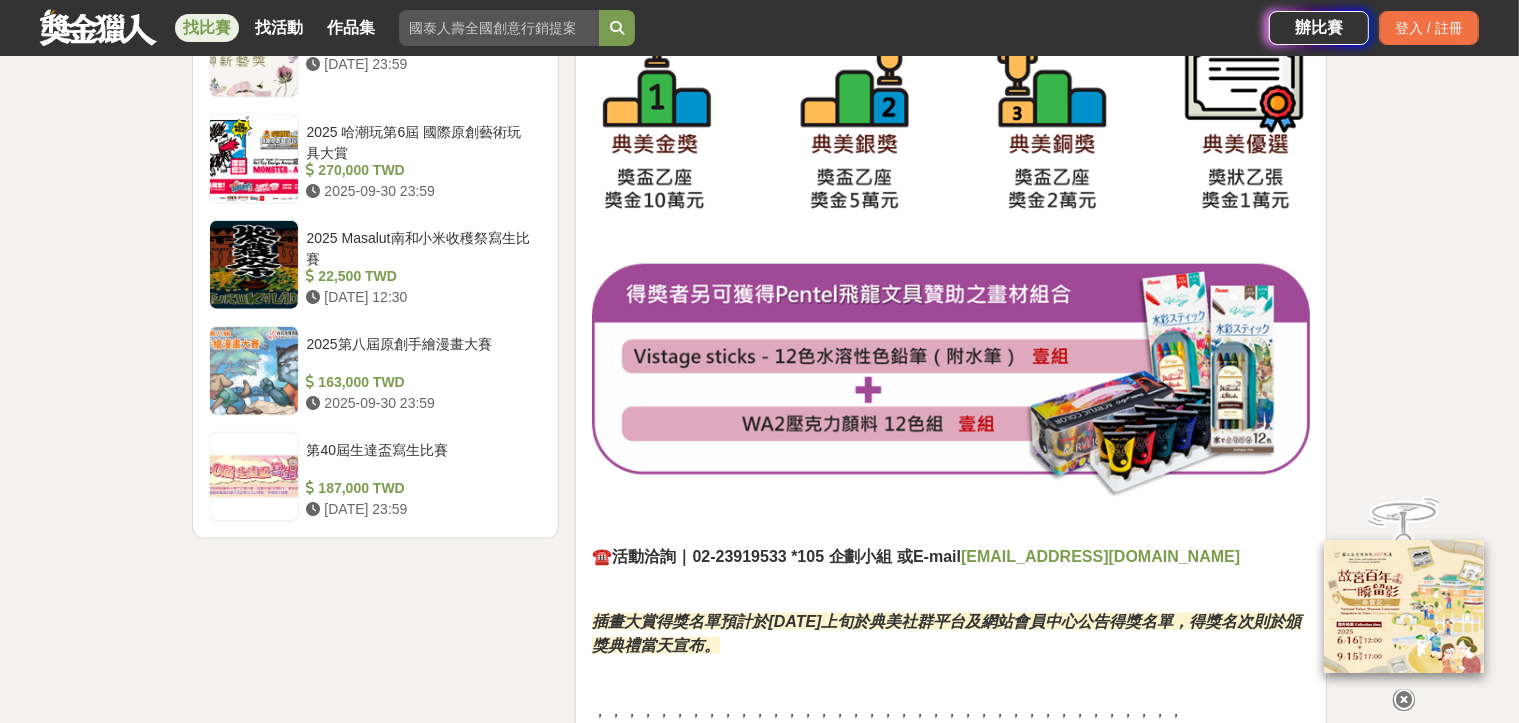 scroll, scrollTop: 2733, scrollLeft: 0, axis: vertical 